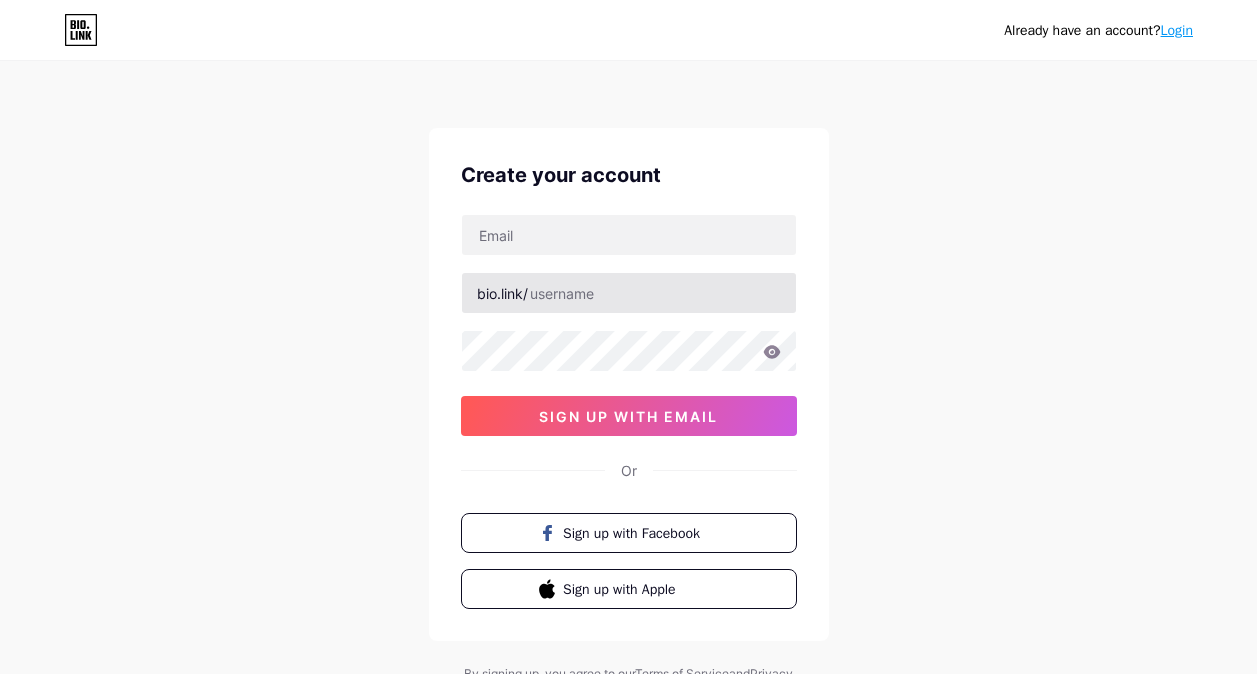 scroll, scrollTop: 0, scrollLeft: 0, axis: both 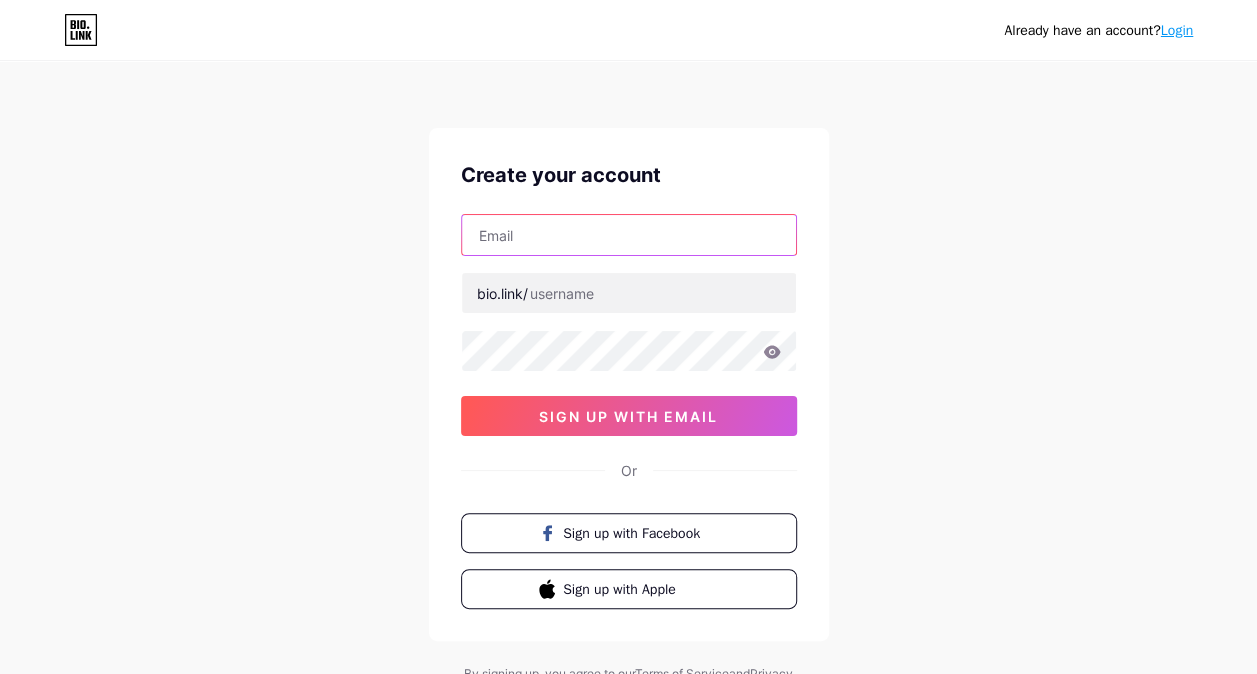 click at bounding box center (629, 235) 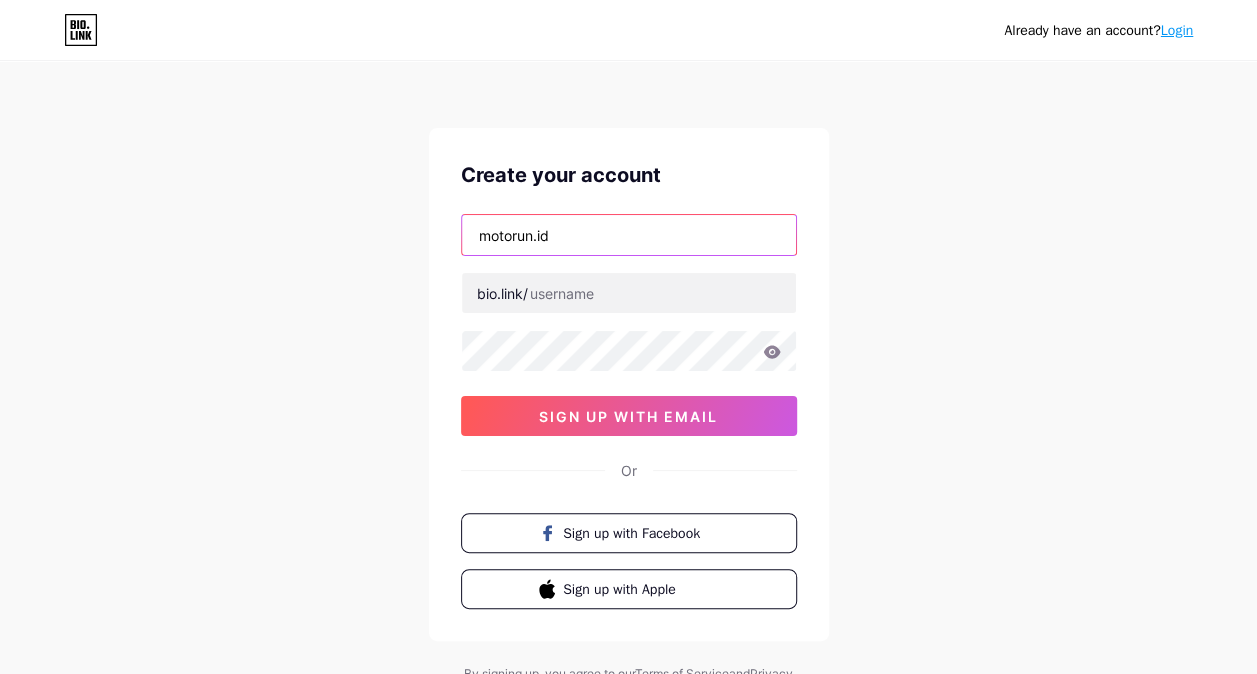 type on "motorun.id" 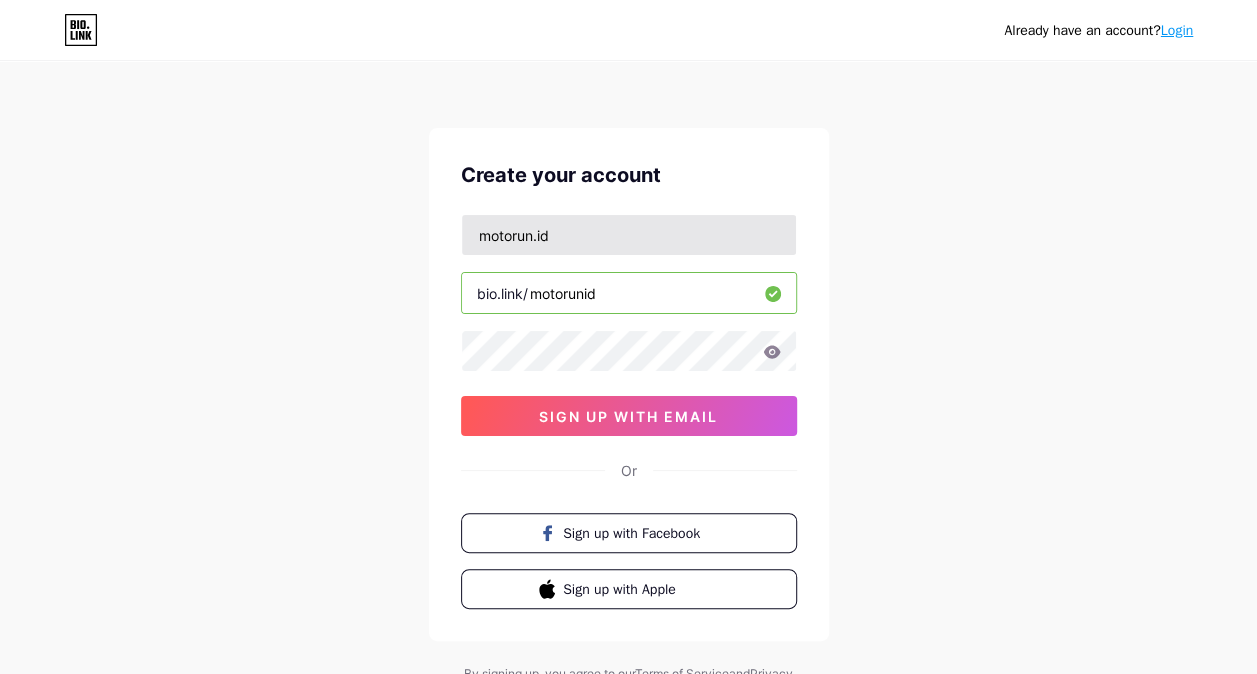 type on "motorunid" 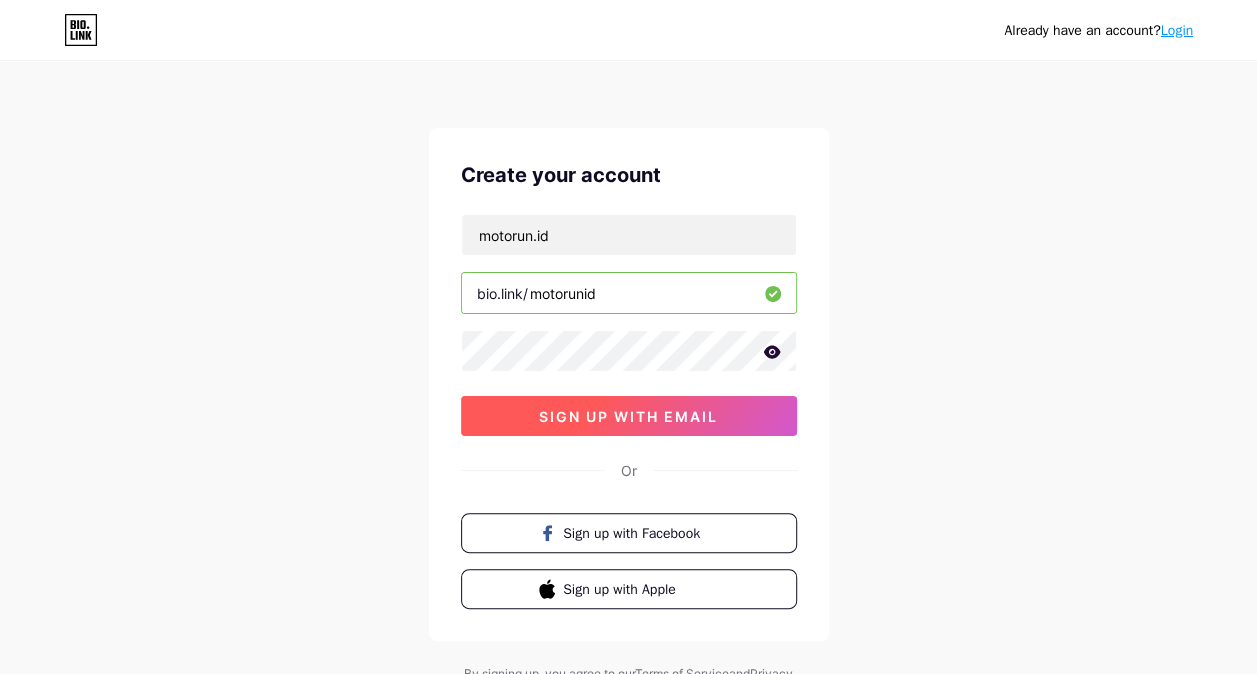 click on "sign up with email" at bounding box center [629, 416] 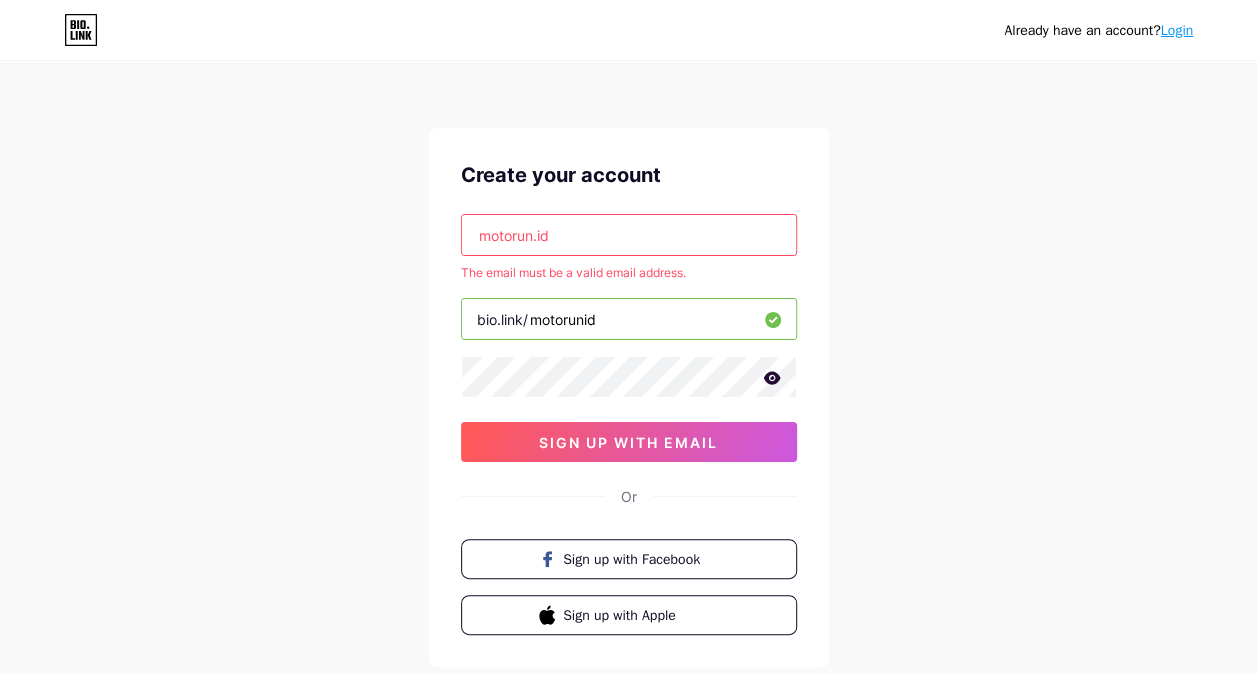 click on "motorun.id" at bounding box center (629, 235) 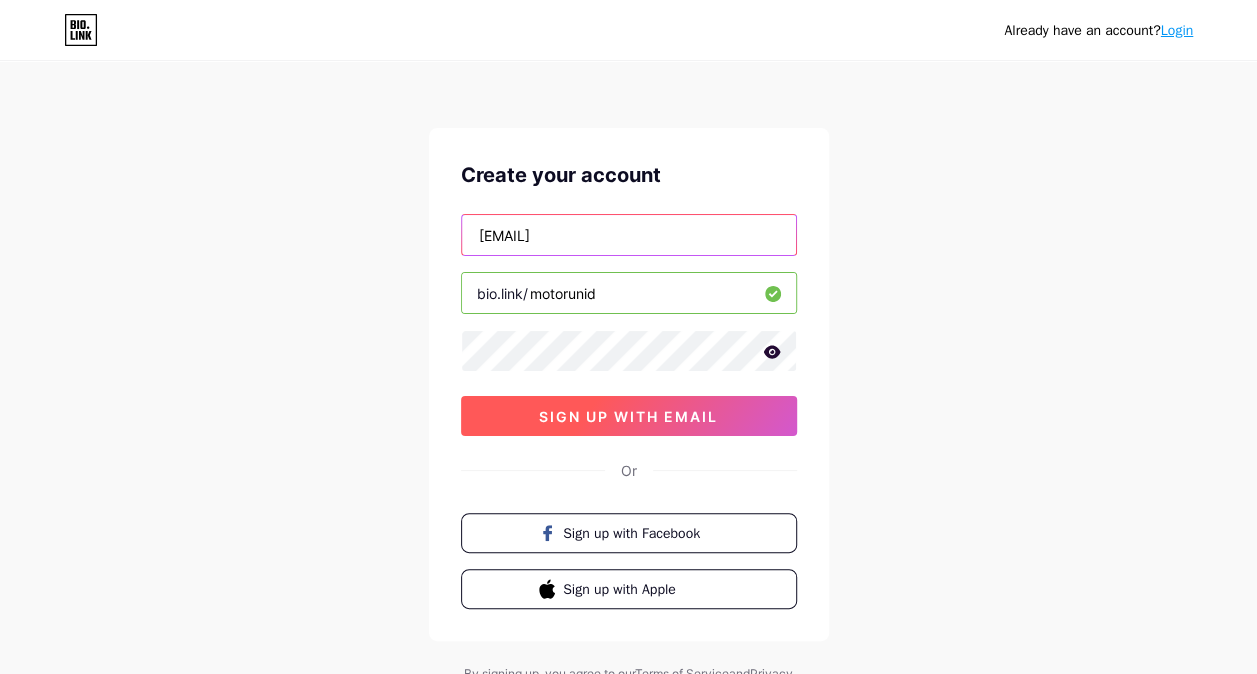 type on "[EMAIL]" 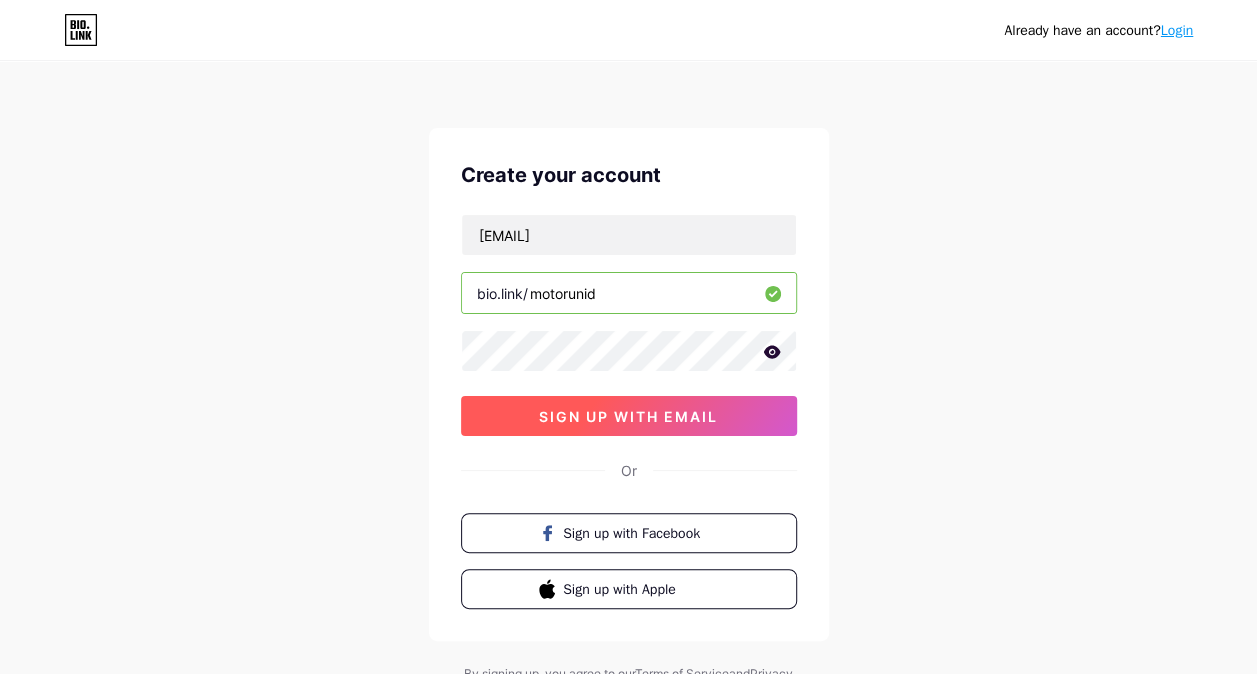 click on "sign up with email" at bounding box center (629, 416) 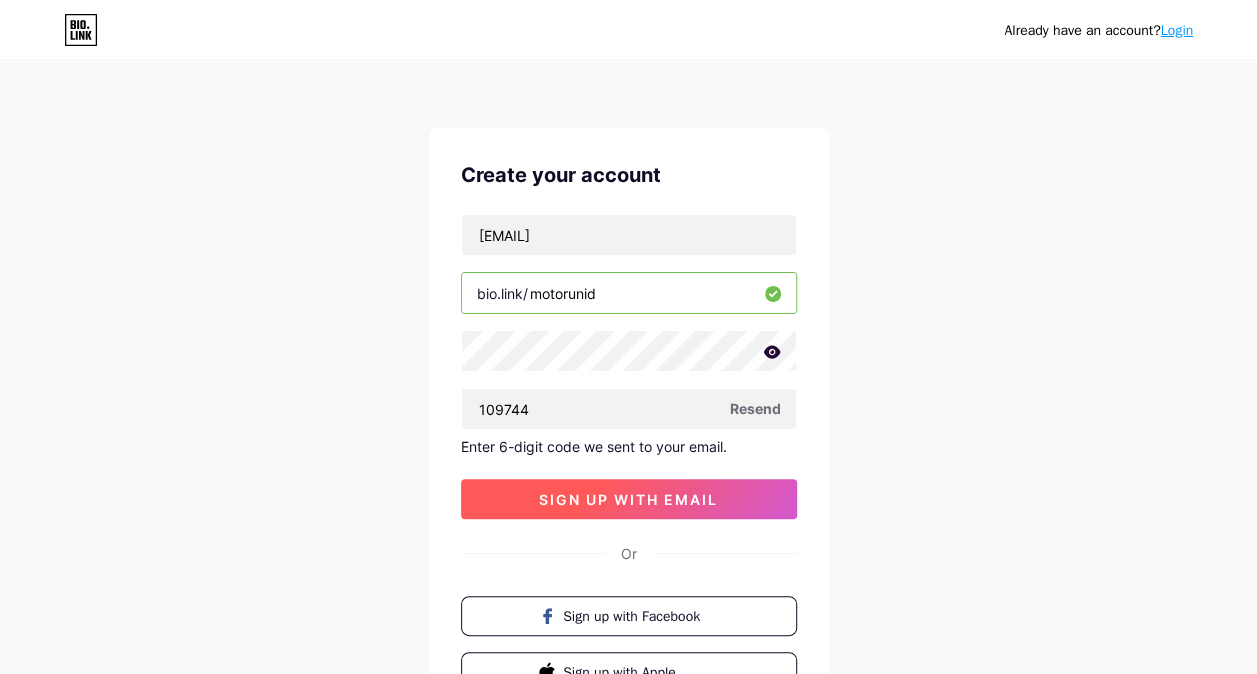 type on "109744" 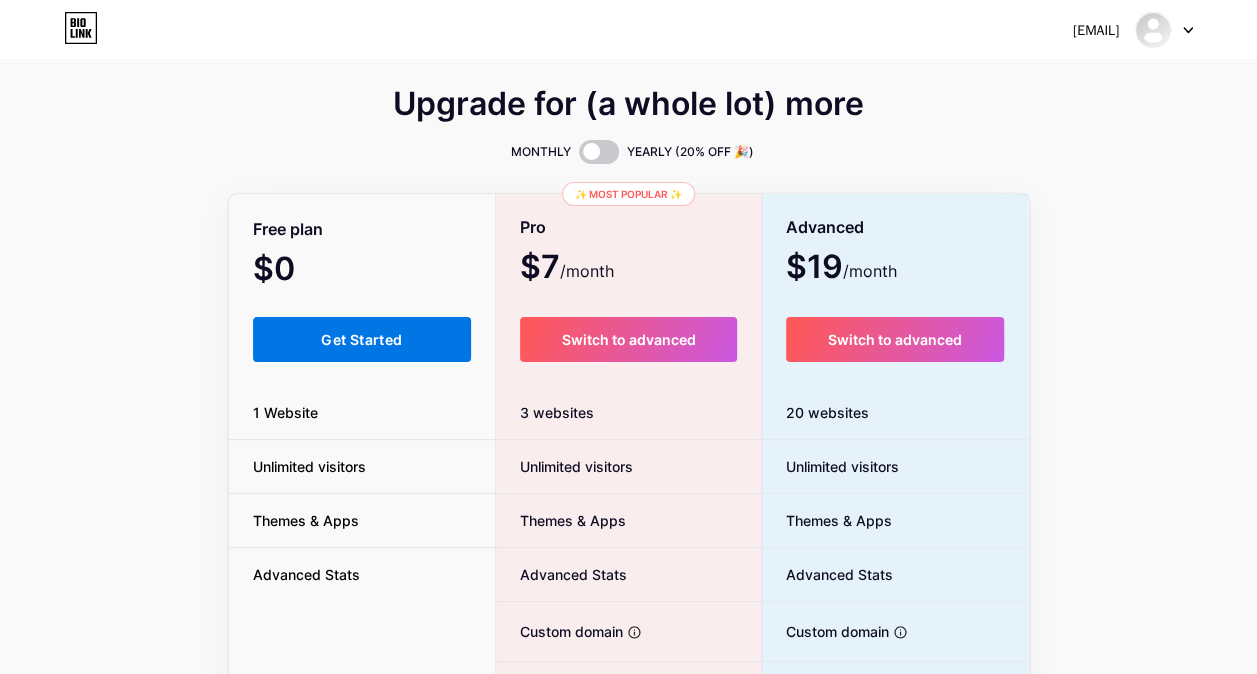 click on "Get Started" at bounding box center [362, 339] 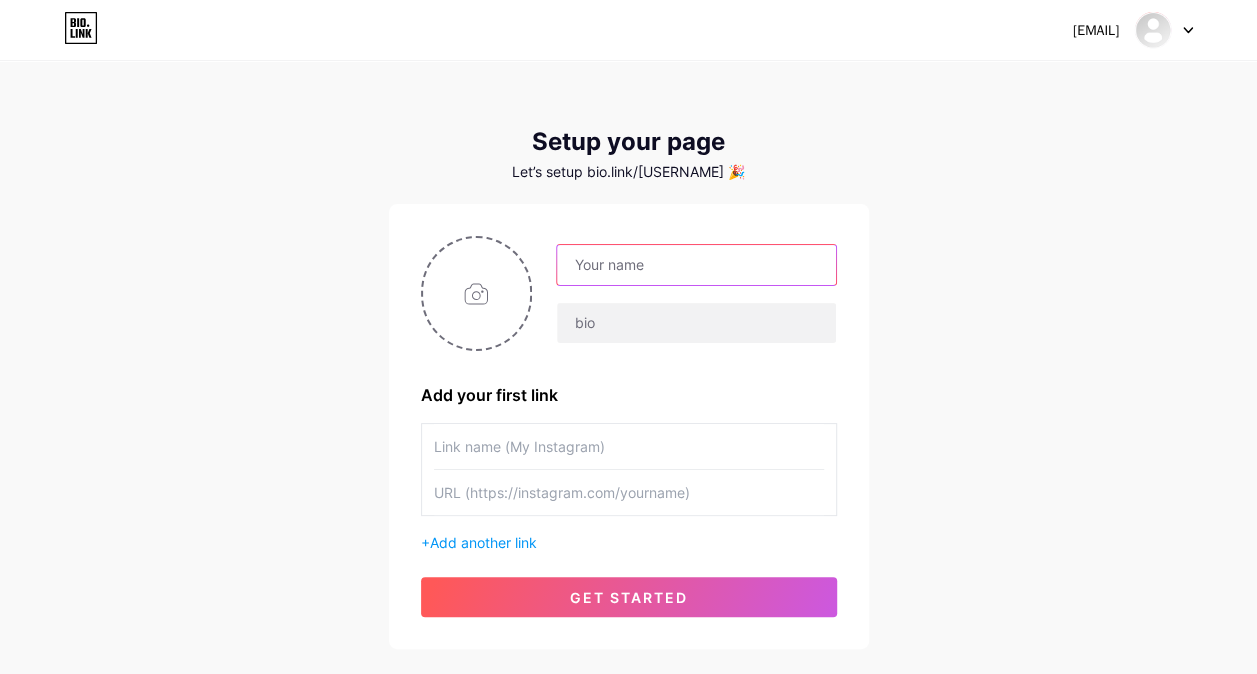 click at bounding box center (696, 265) 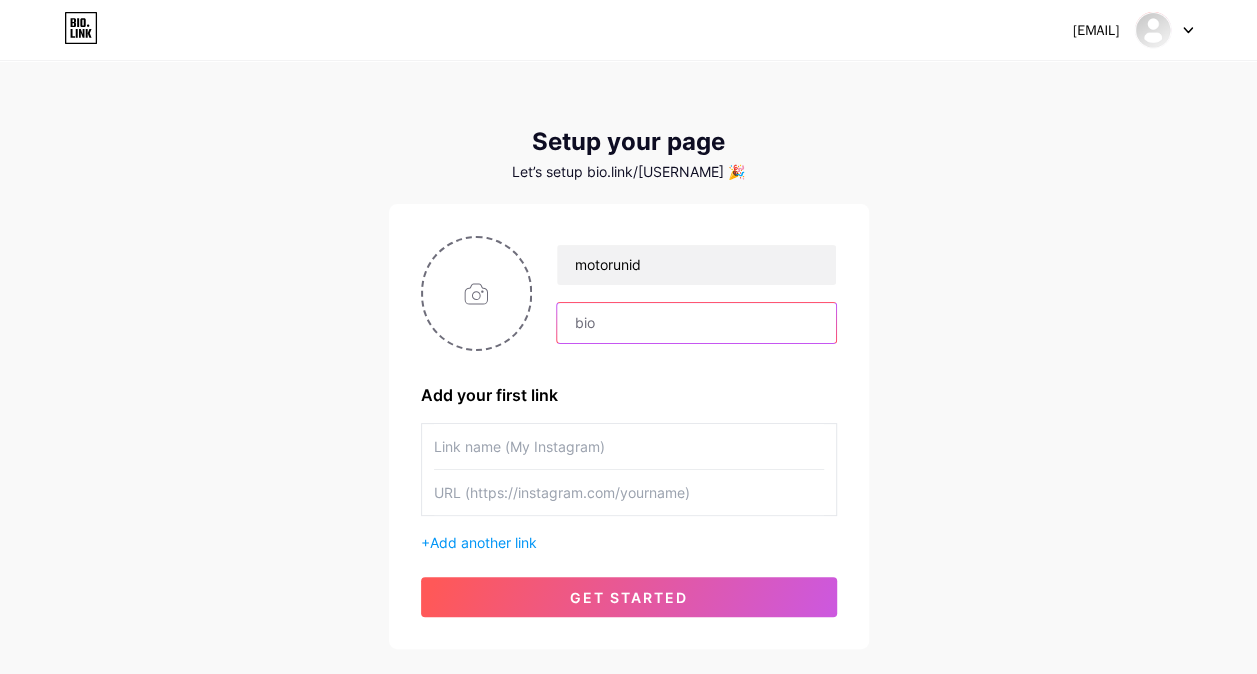 click at bounding box center (696, 323) 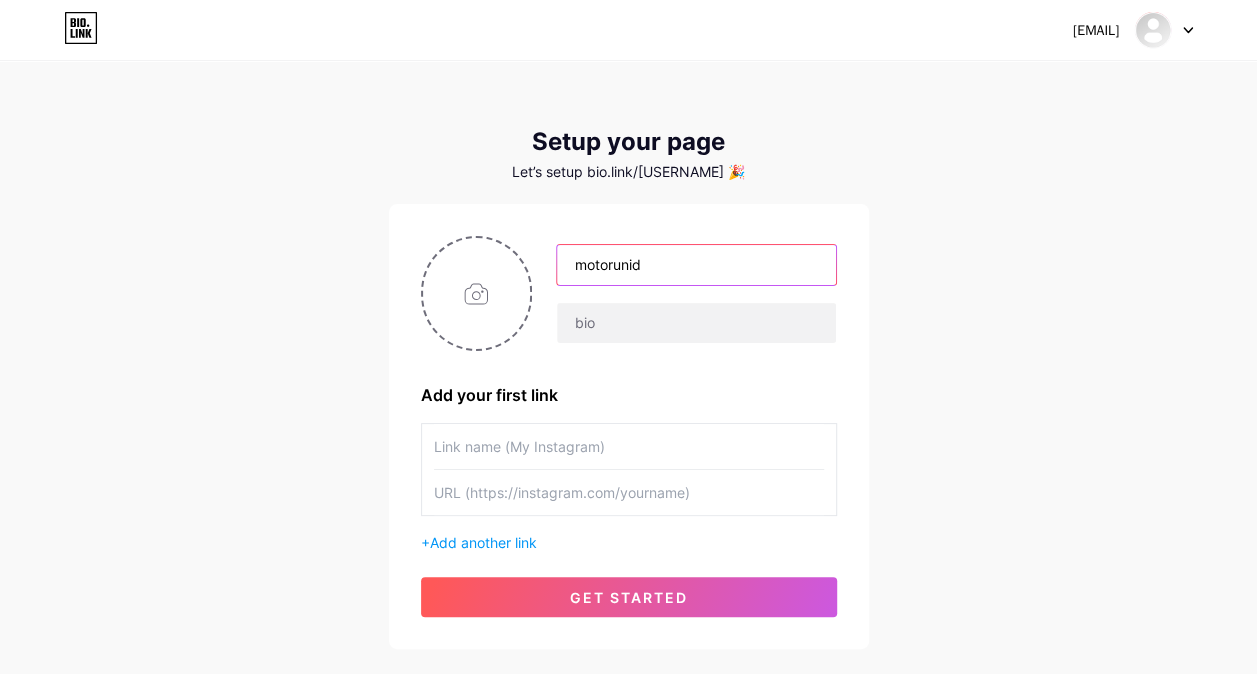 click on "motorunid" at bounding box center [696, 265] 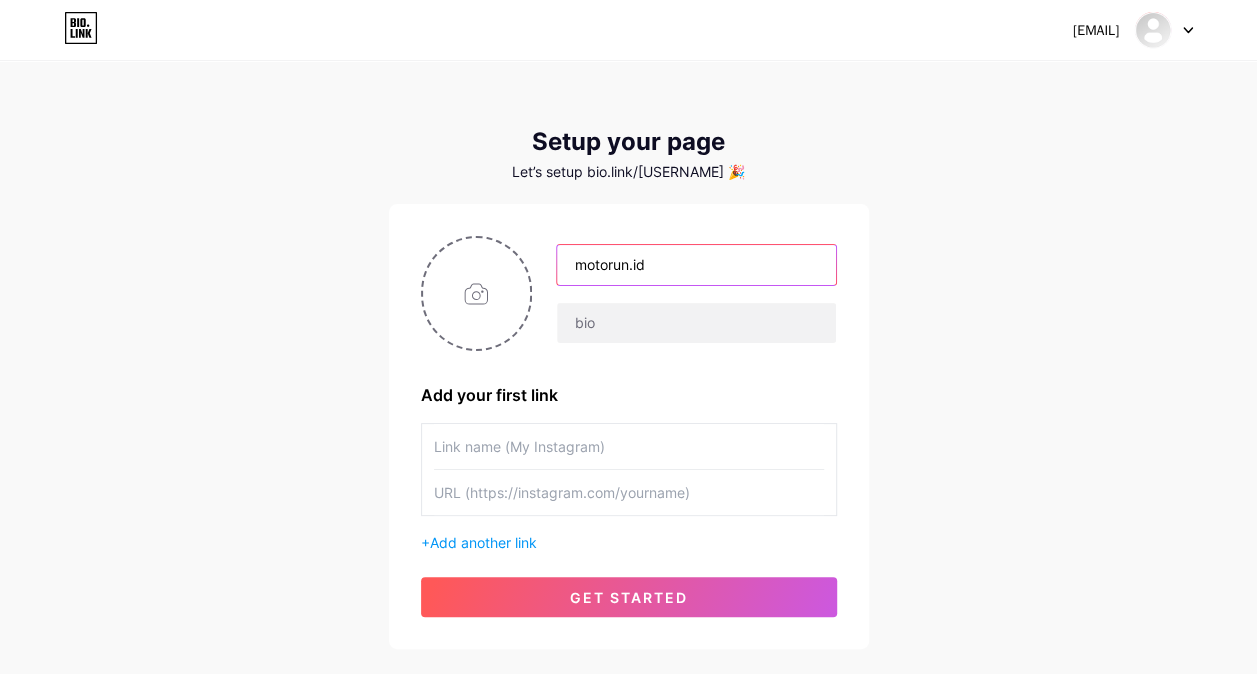 type on "motorun.id" 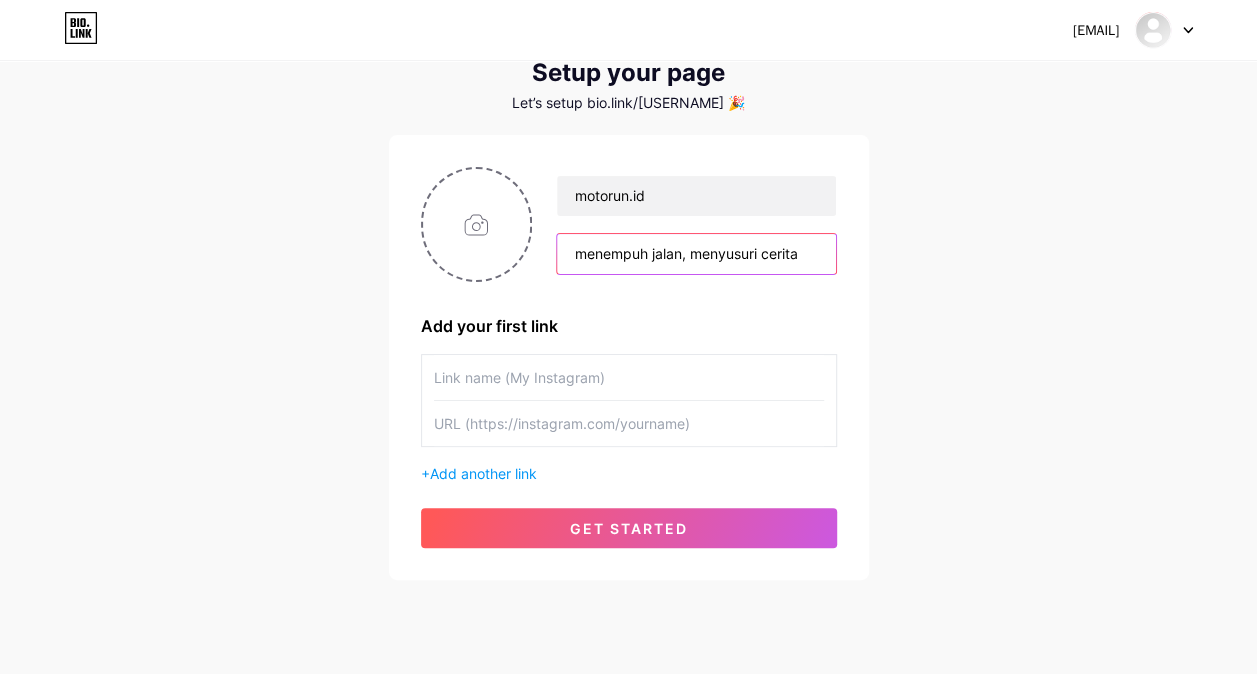 scroll, scrollTop: 100, scrollLeft: 0, axis: vertical 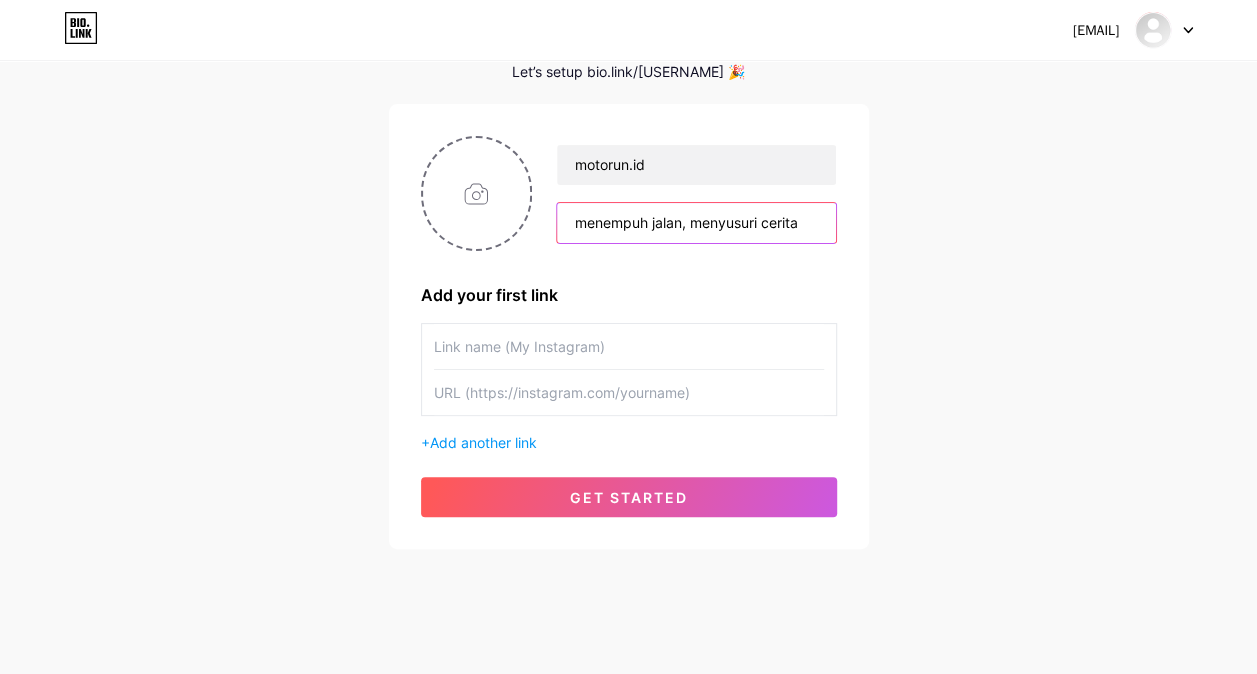 type on "menempuh jalan, menyusuri cerita" 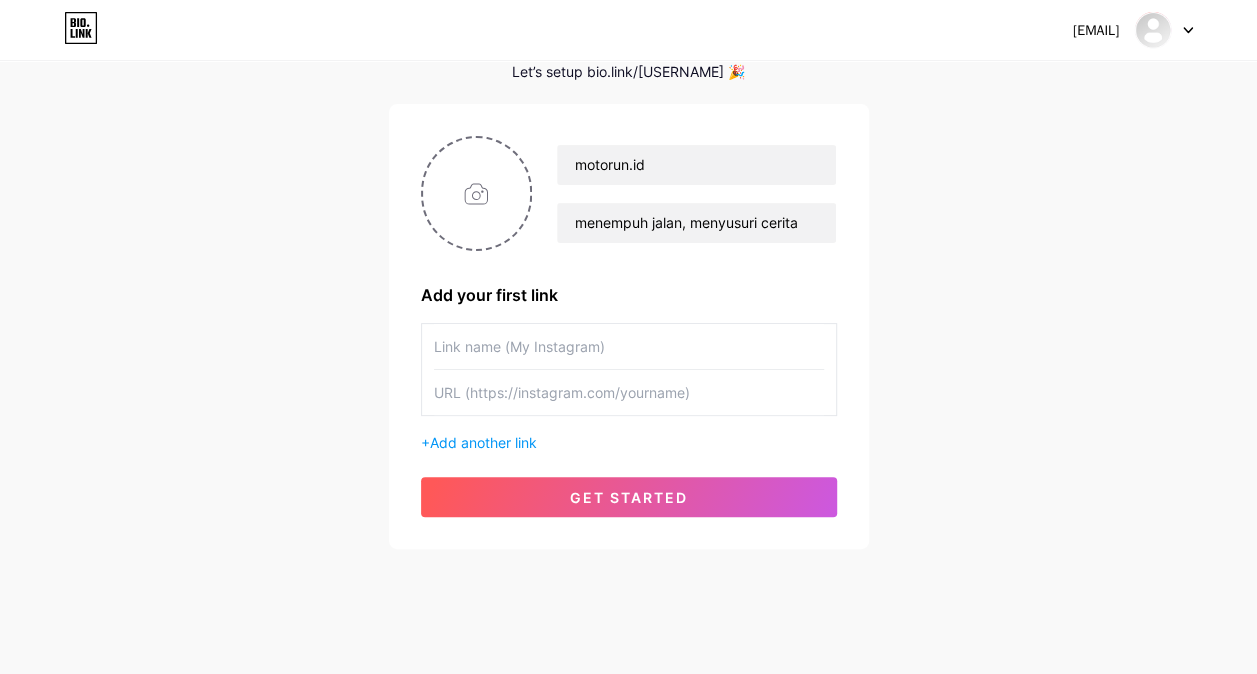 click at bounding box center (629, 346) 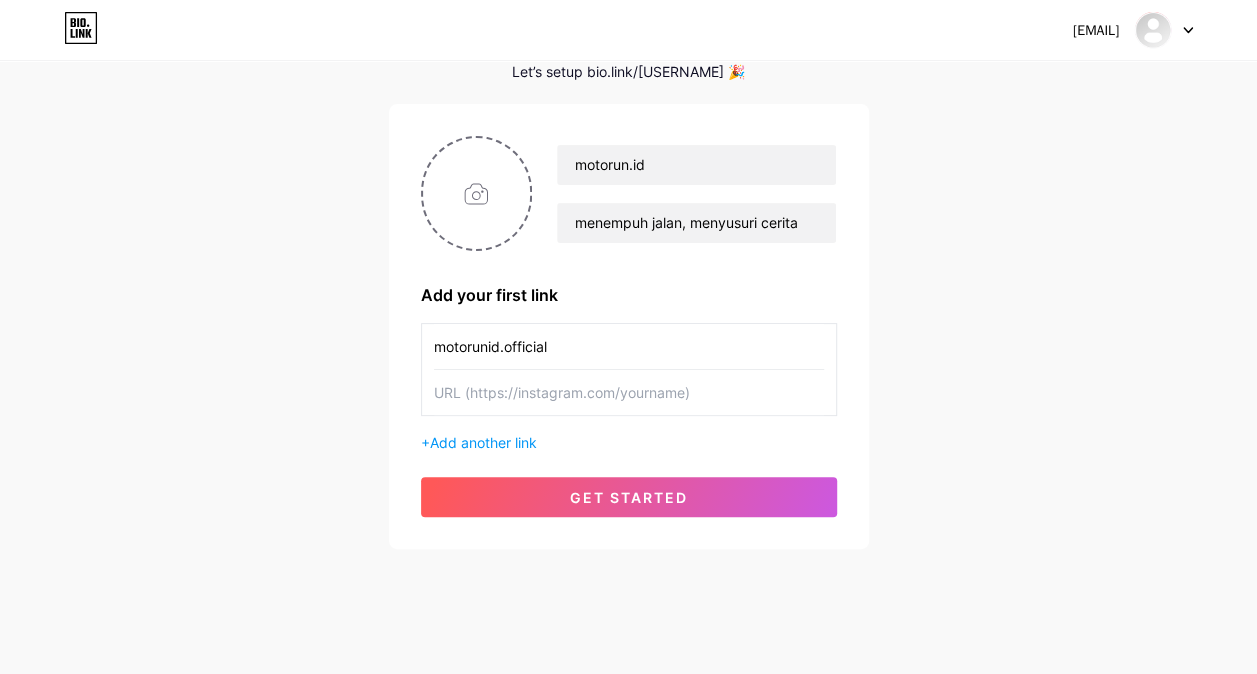 type on "motorunid.official" 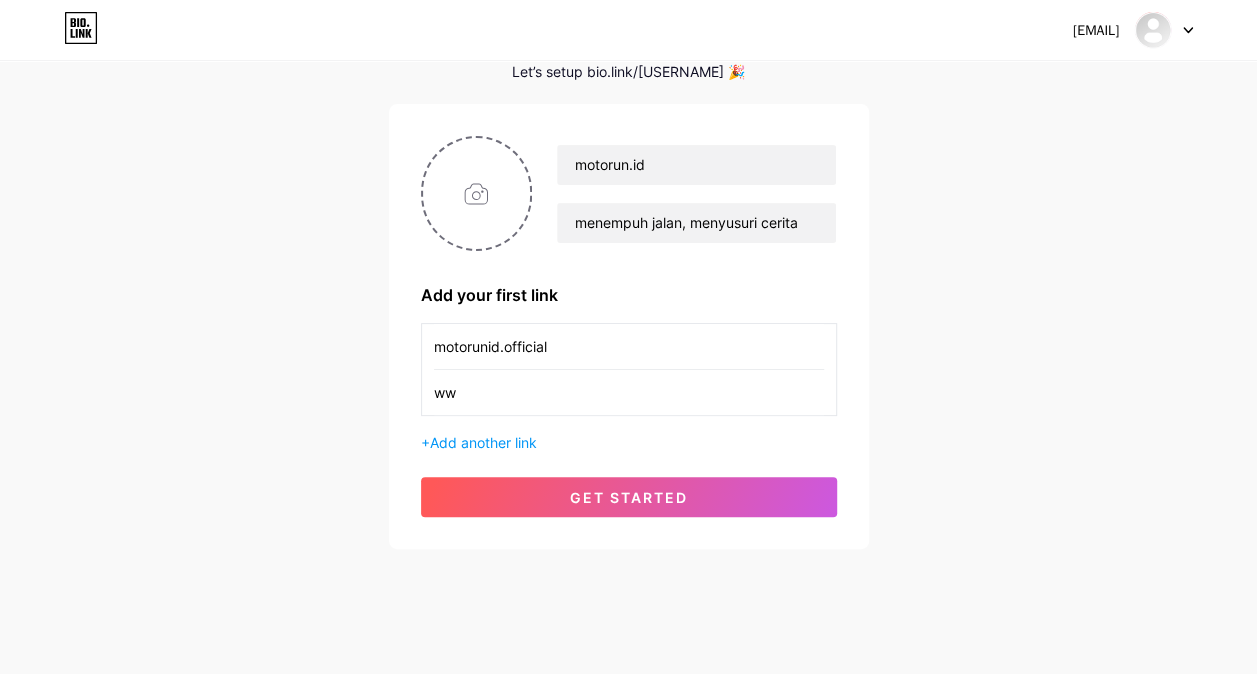 type on "w" 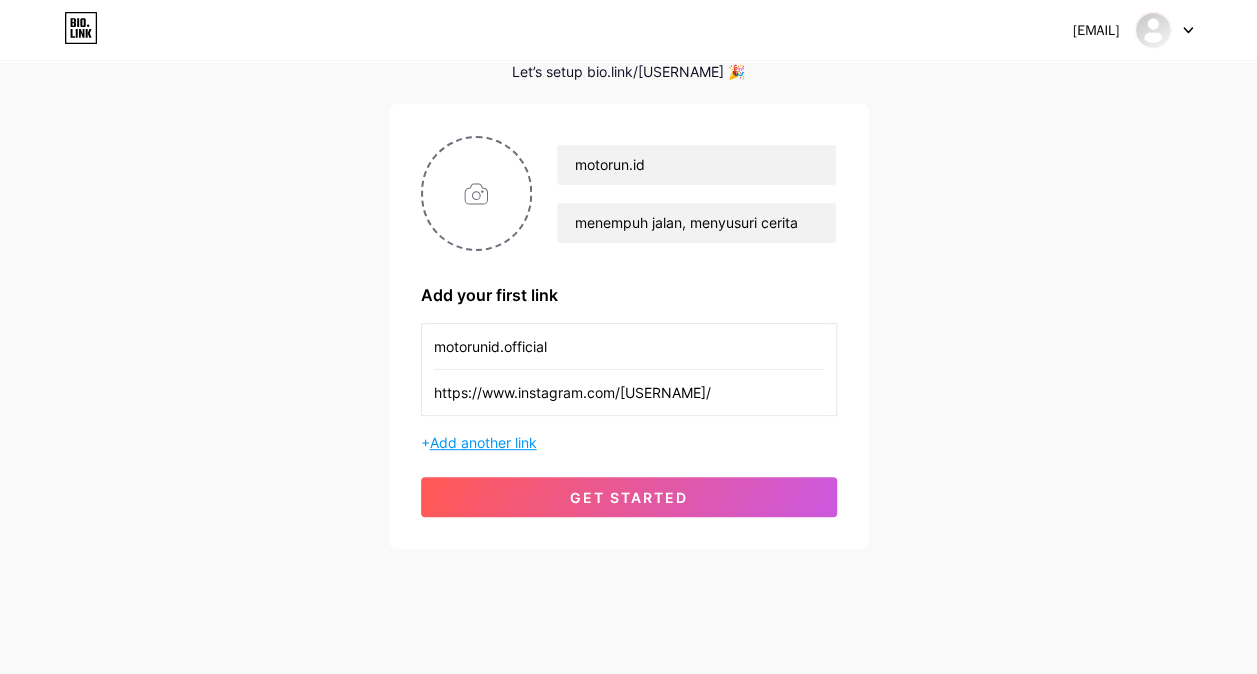 type on "https://www.instagram.com/[USERNAME]/" 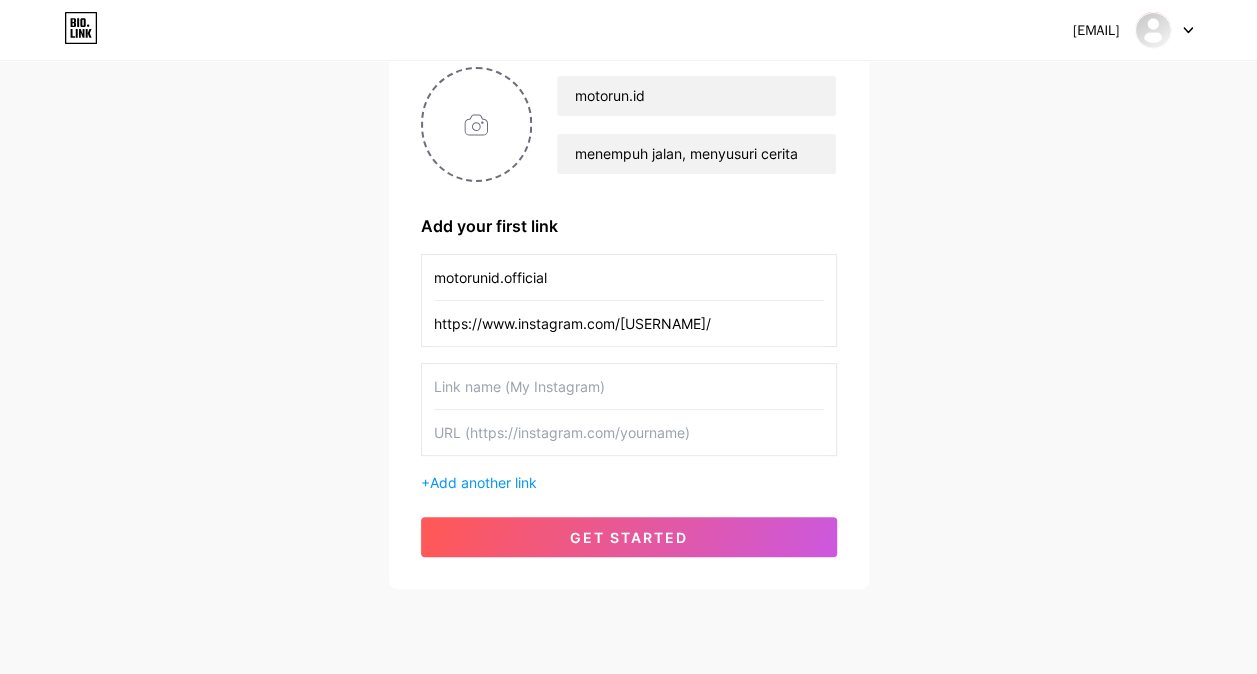 scroll, scrollTop: 200, scrollLeft: 0, axis: vertical 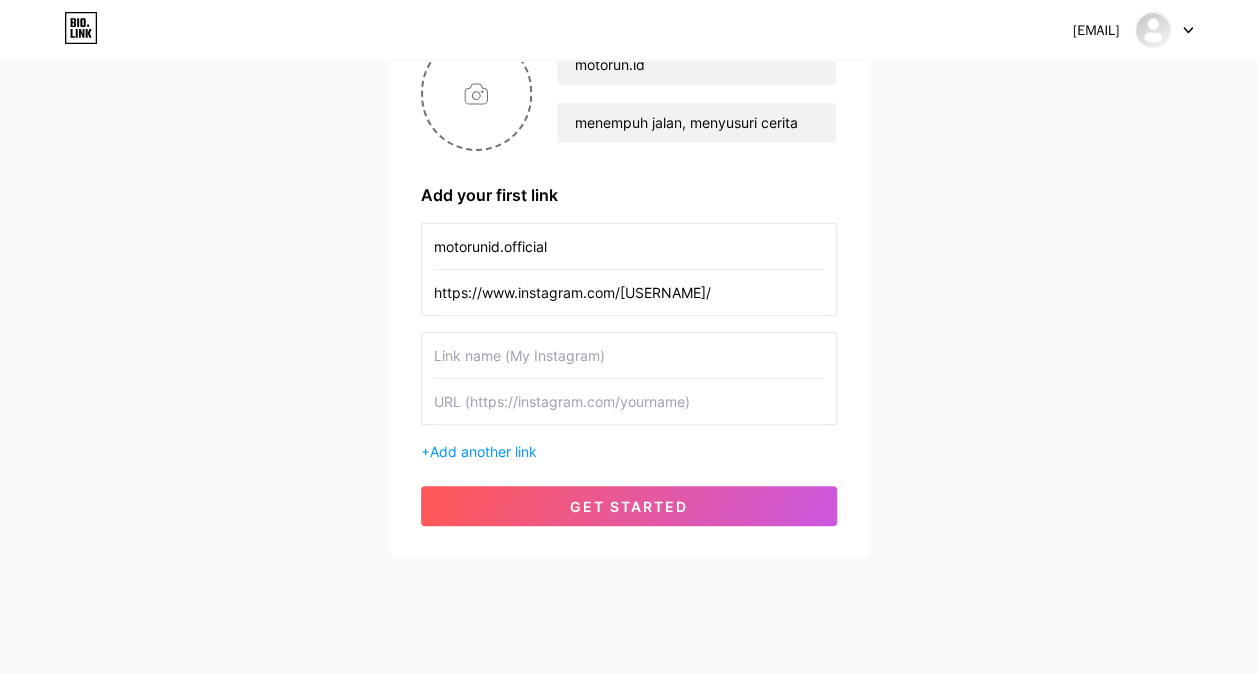 click at bounding box center (629, 355) 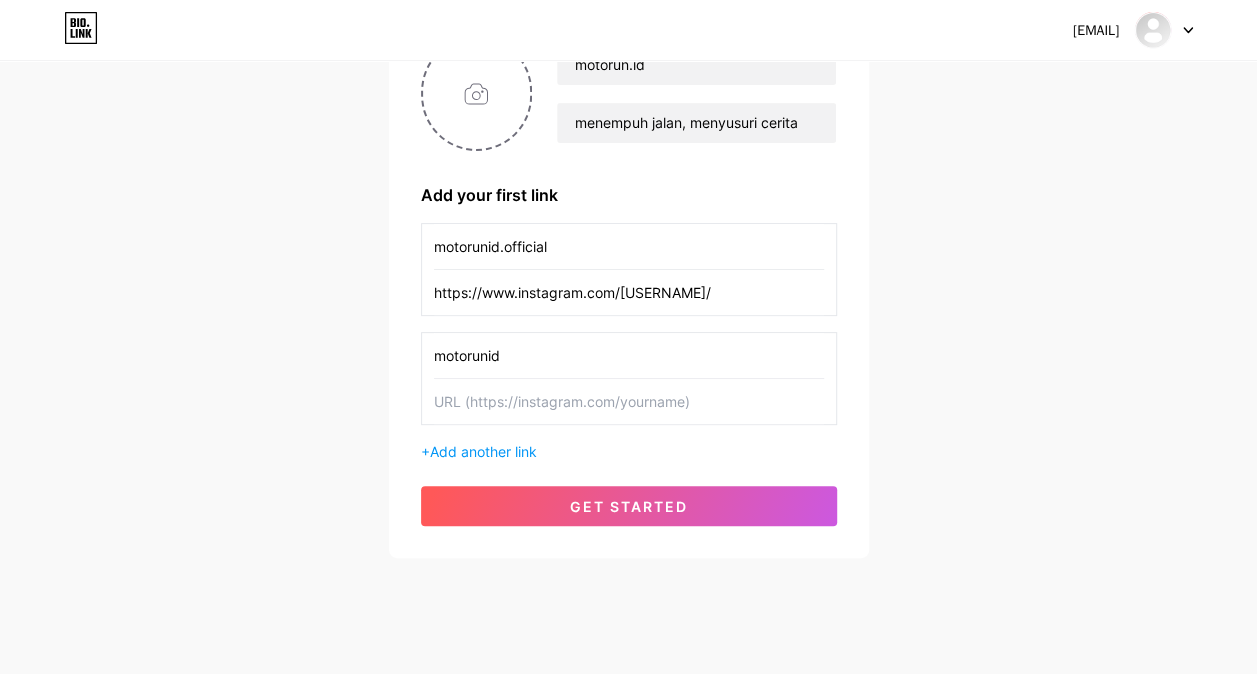 type on "motorunid" 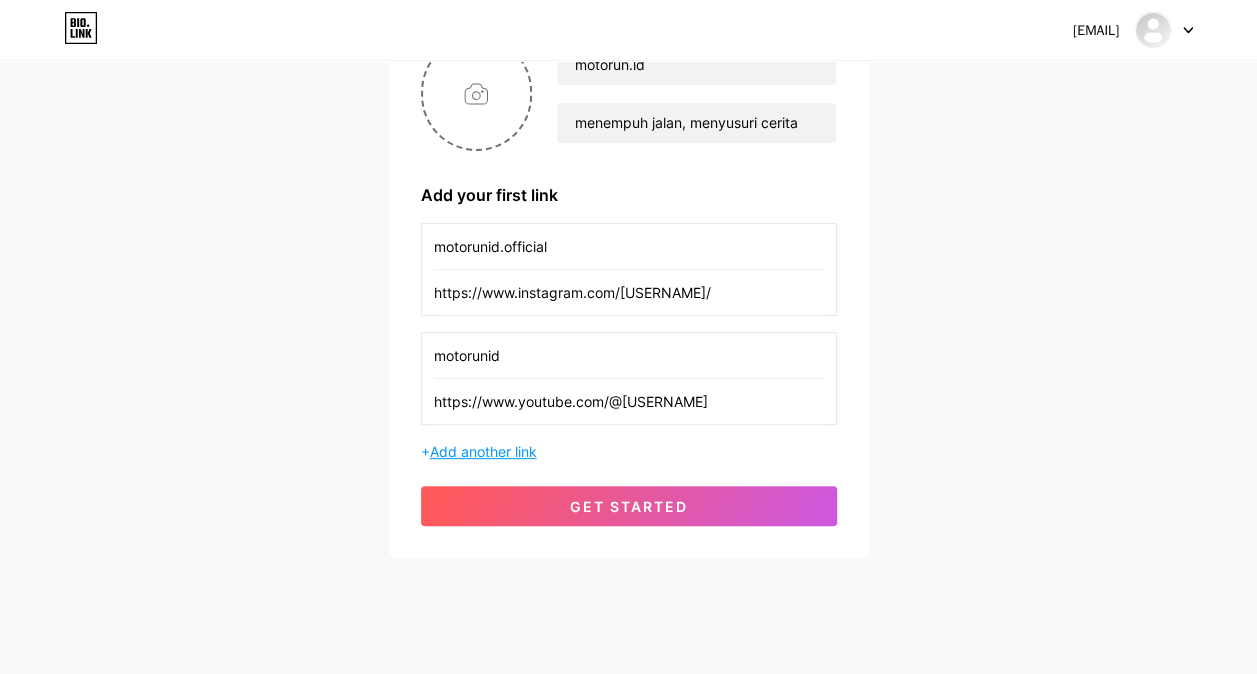 type on "https://www.youtube.com/@[USERNAME]" 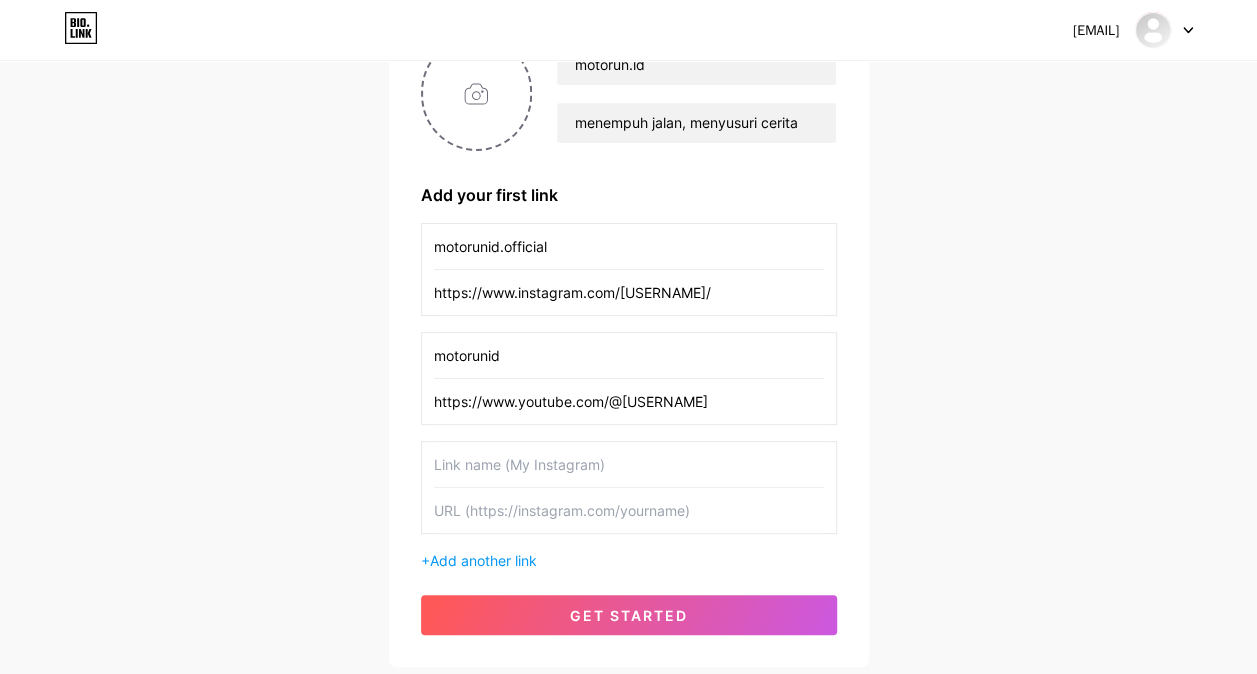 click at bounding box center [629, 464] 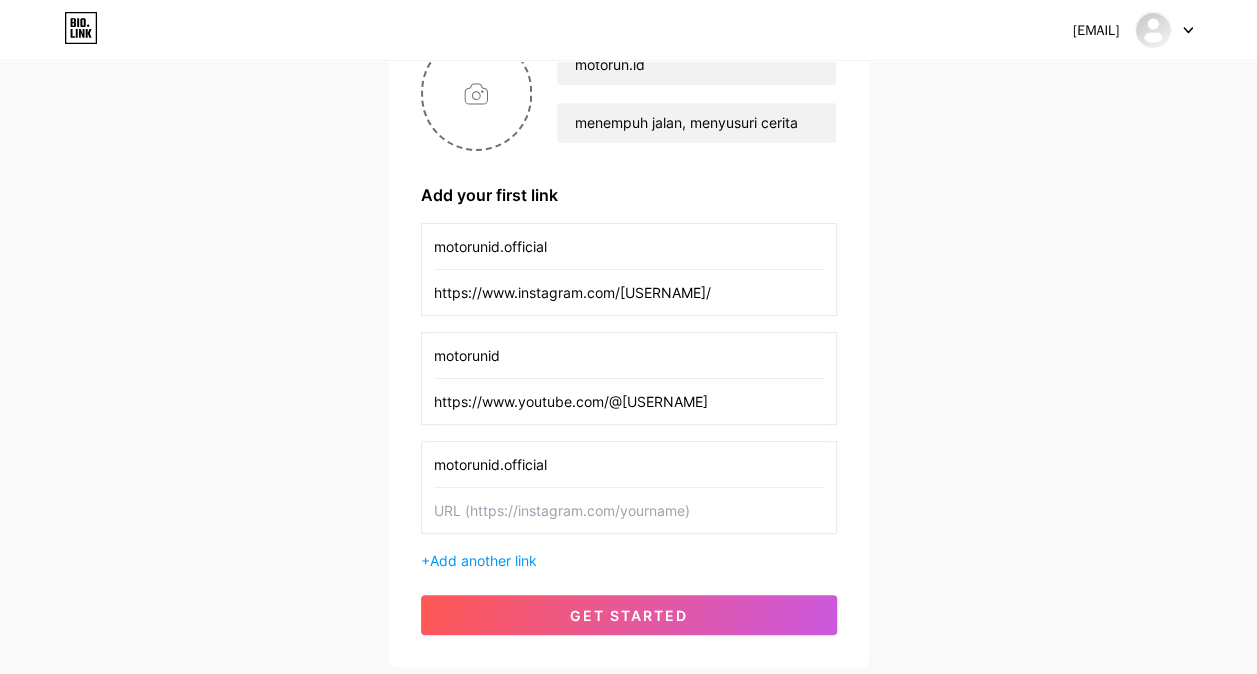 type on "motorunid.official" 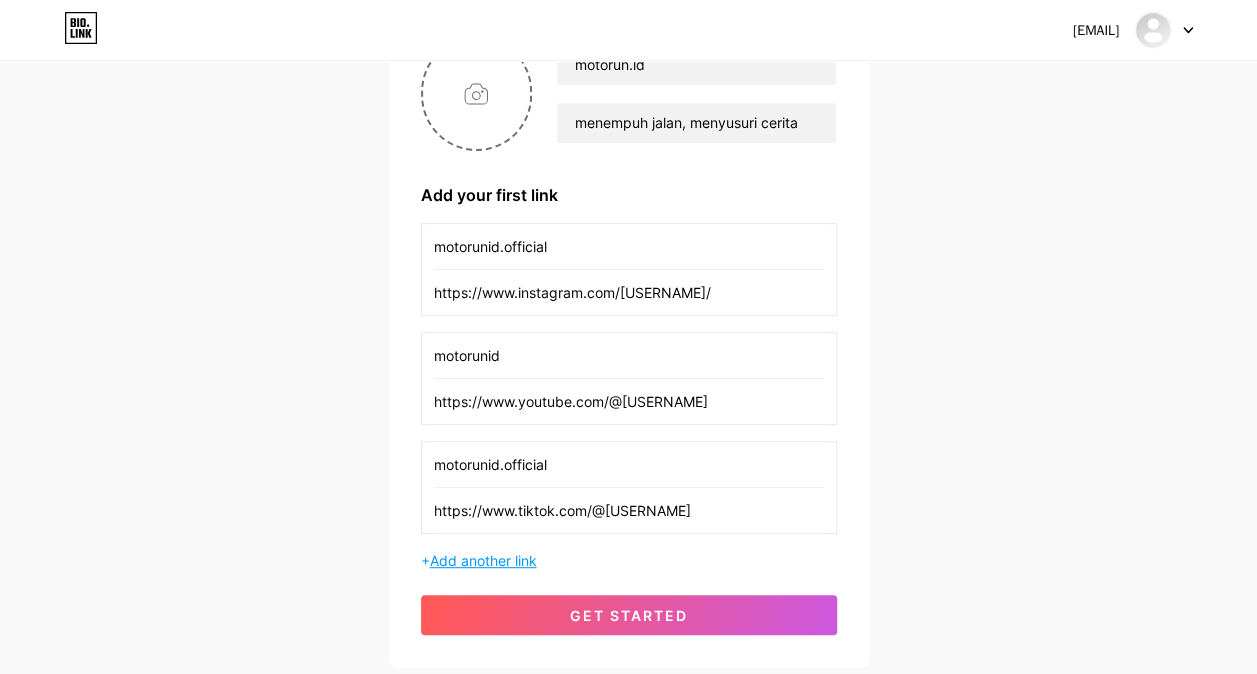 type on "https://www.tiktok.com/@[USERNAME]" 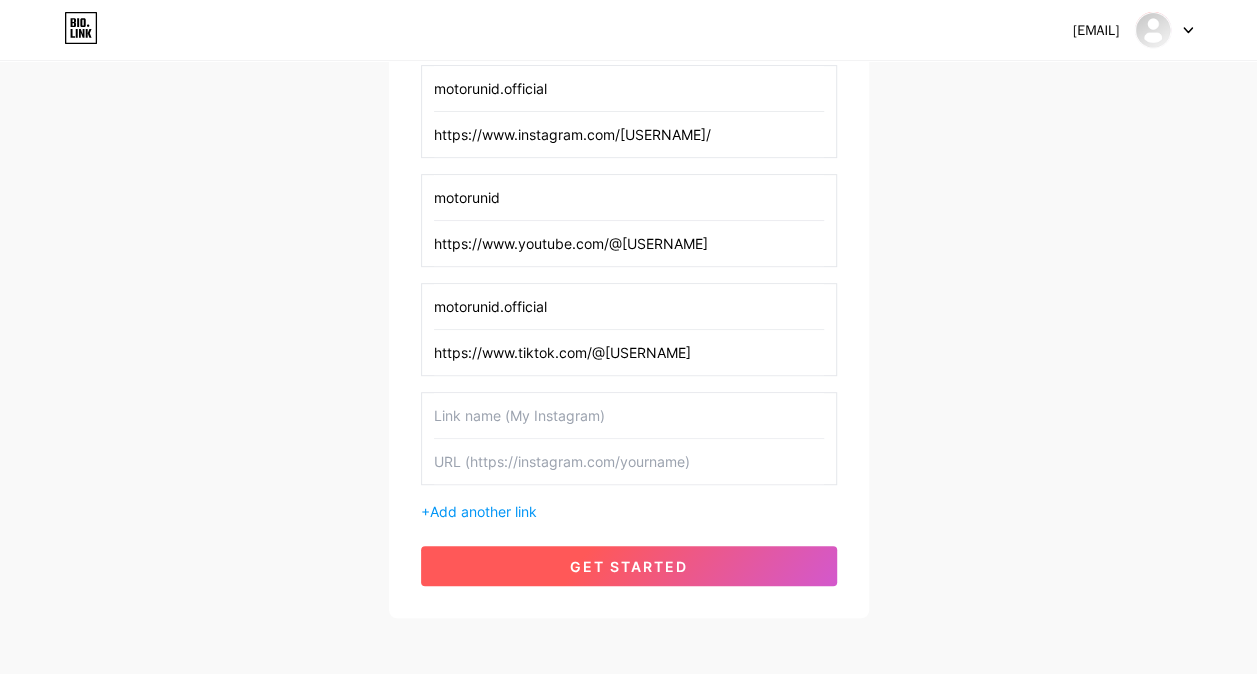 scroll, scrollTop: 400, scrollLeft: 0, axis: vertical 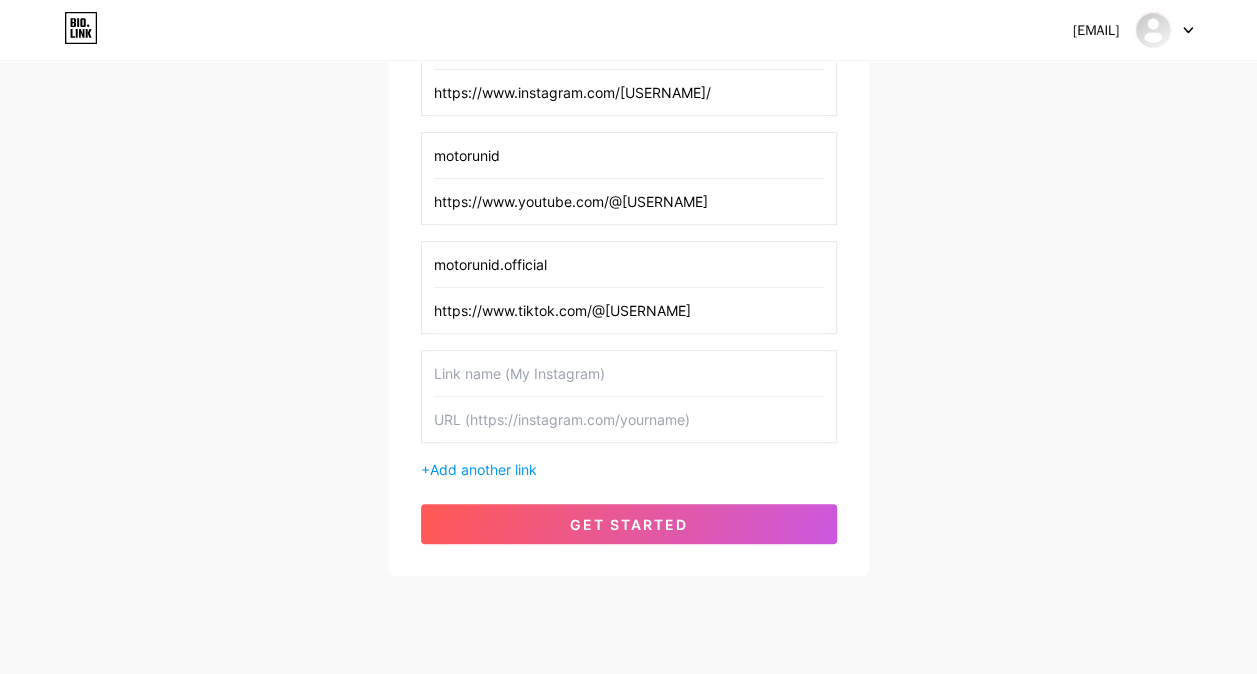click at bounding box center (629, 373) 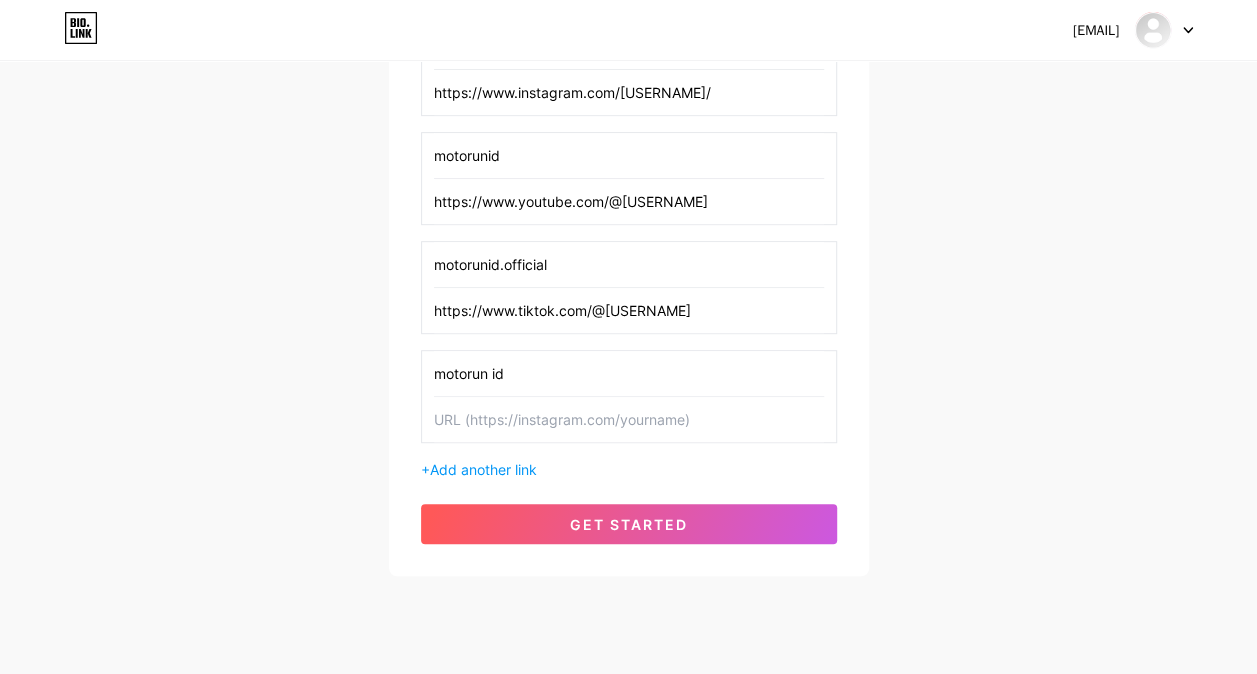 type on "motorun id" 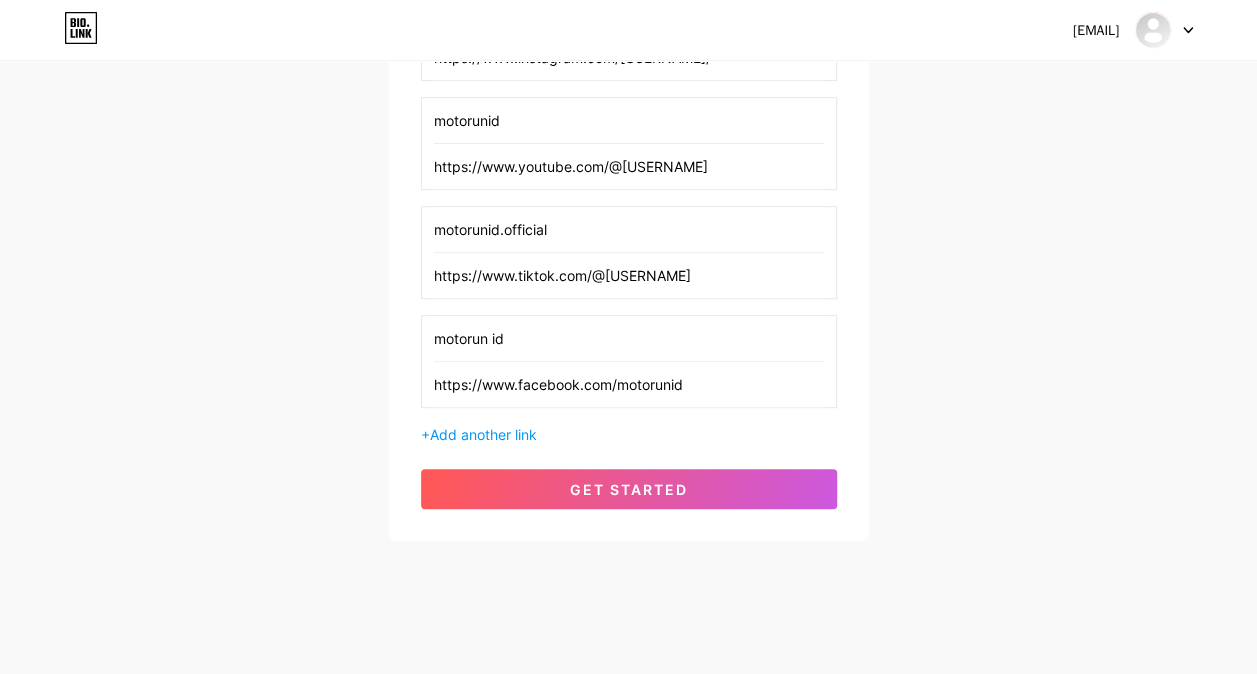 scroll, scrollTop: 442, scrollLeft: 0, axis: vertical 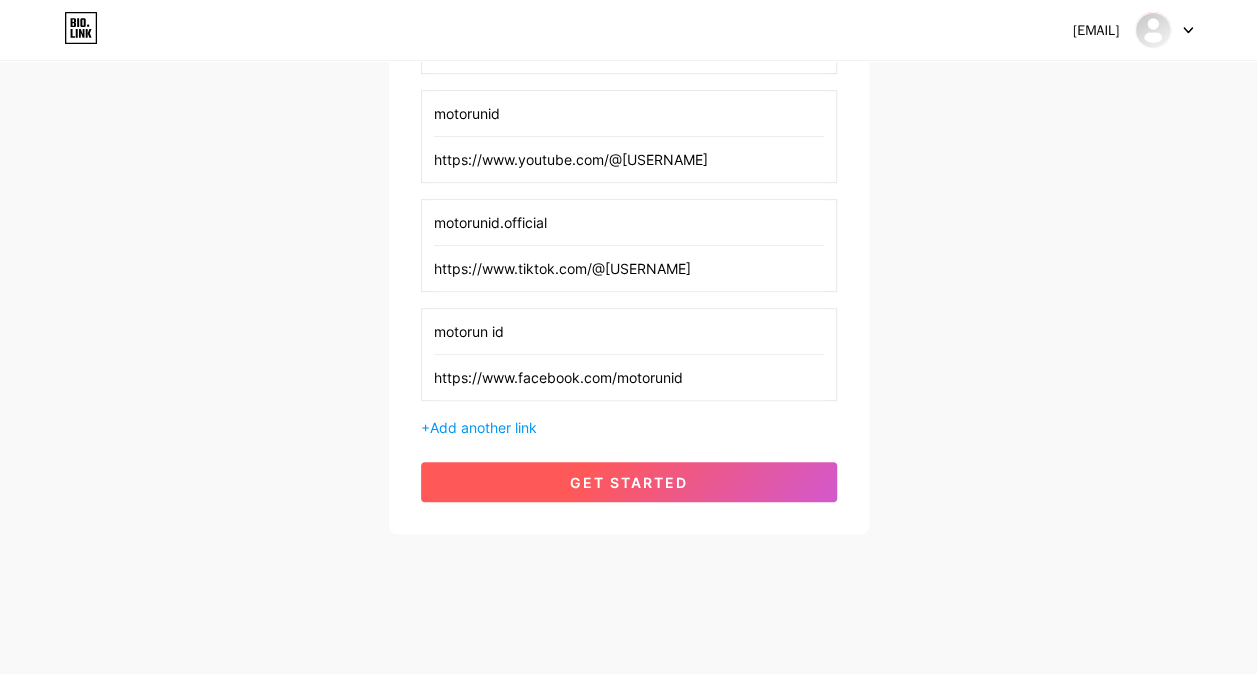 type on "https://www.facebook.com/motorunid" 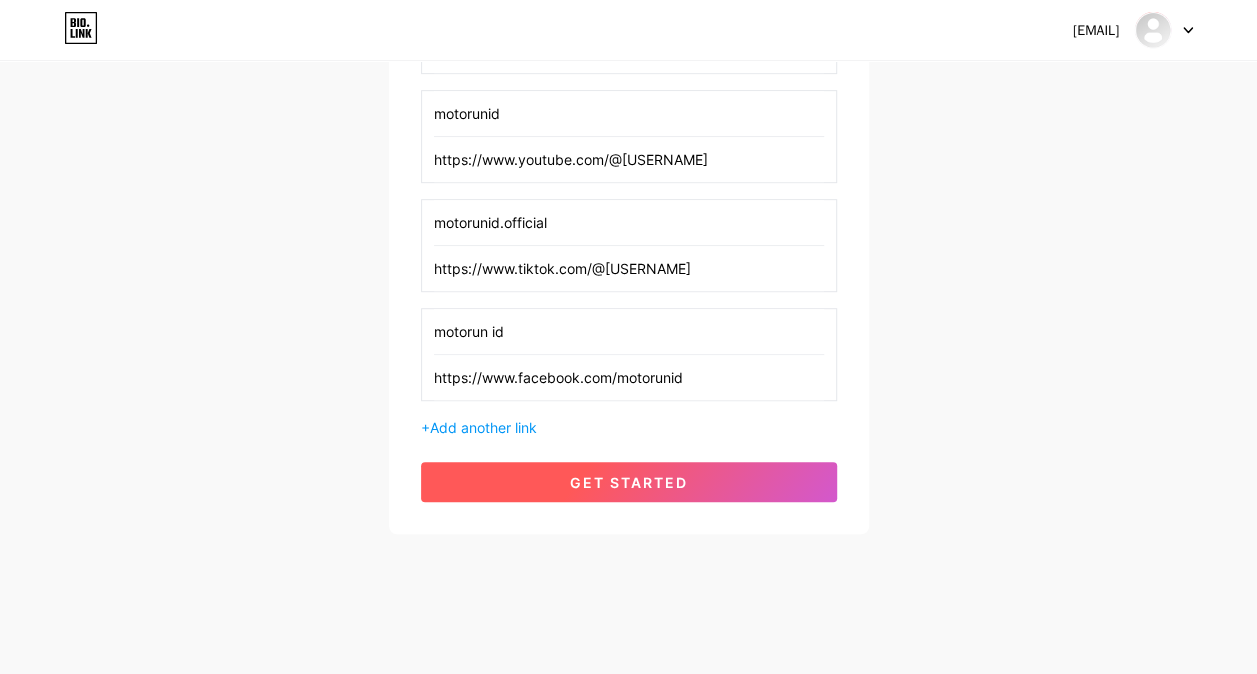 click on "get started" at bounding box center (629, 482) 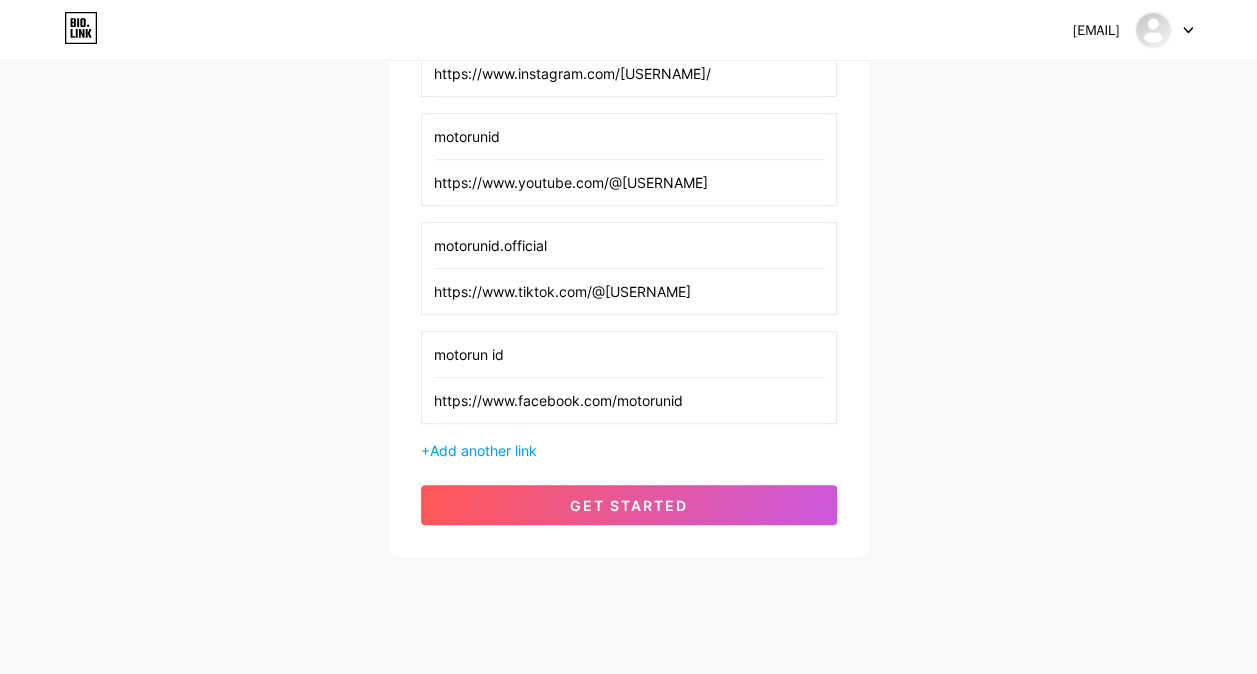 scroll, scrollTop: 468, scrollLeft: 0, axis: vertical 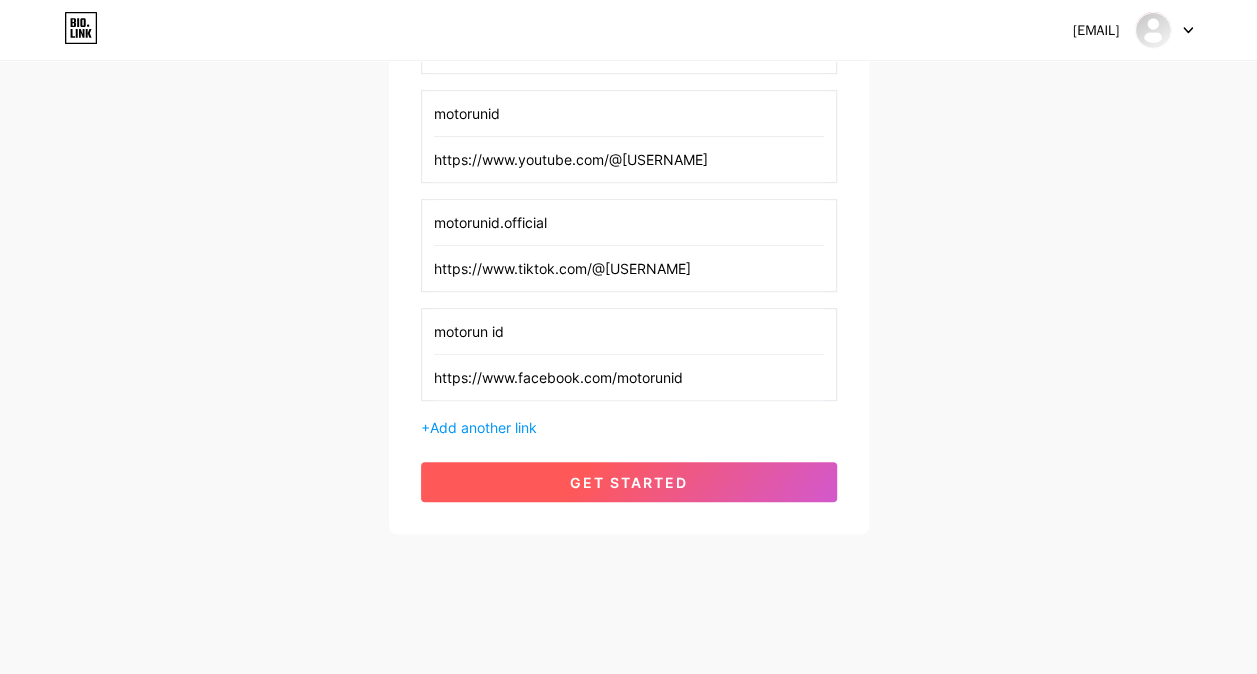 click on "get started" at bounding box center (629, 482) 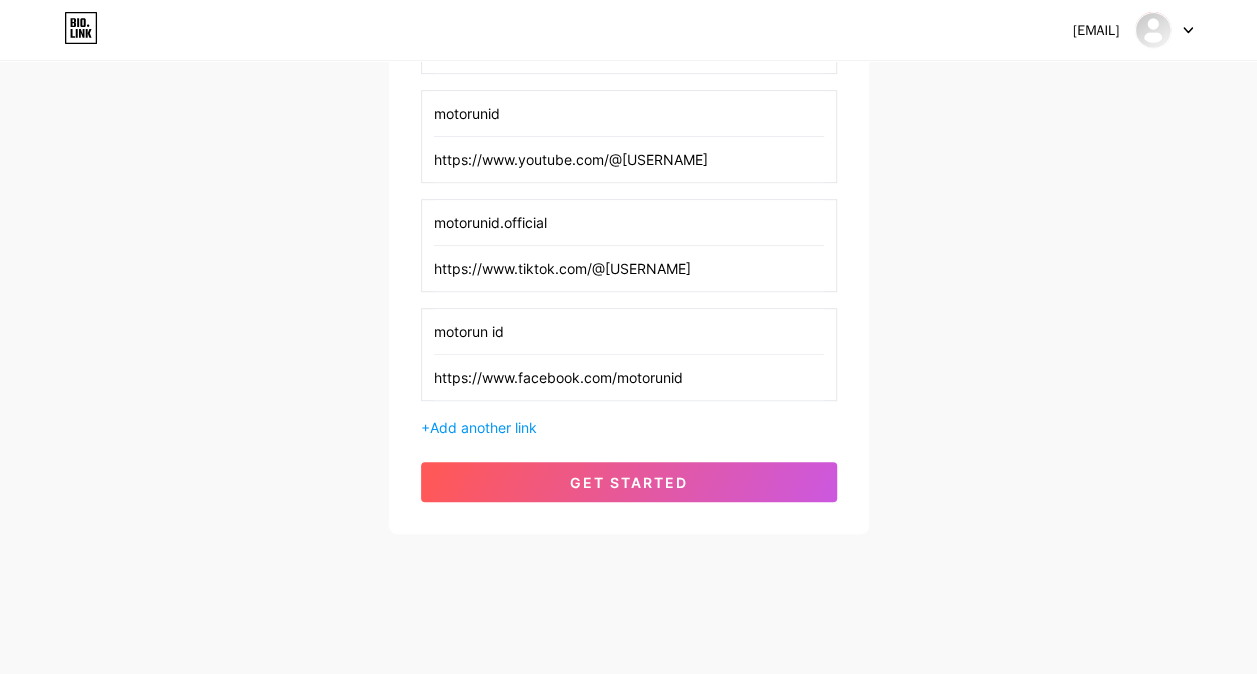 scroll, scrollTop: 68, scrollLeft: 0, axis: vertical 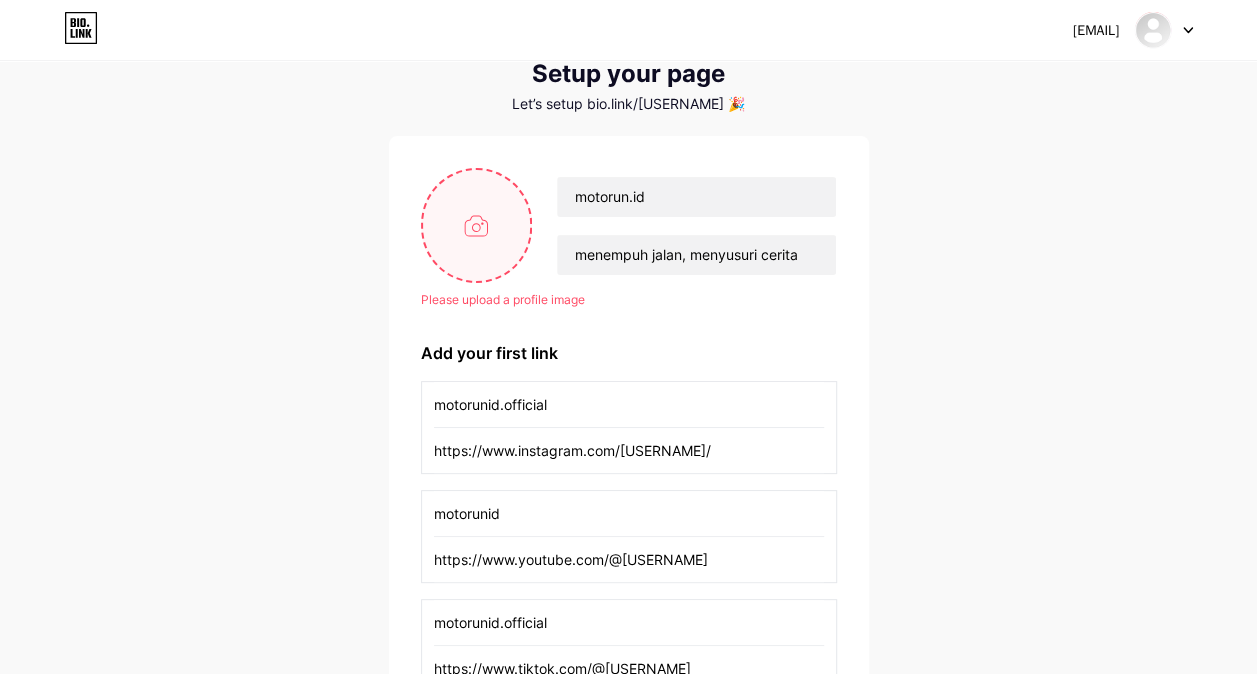 click at bounding box center [477, 225] 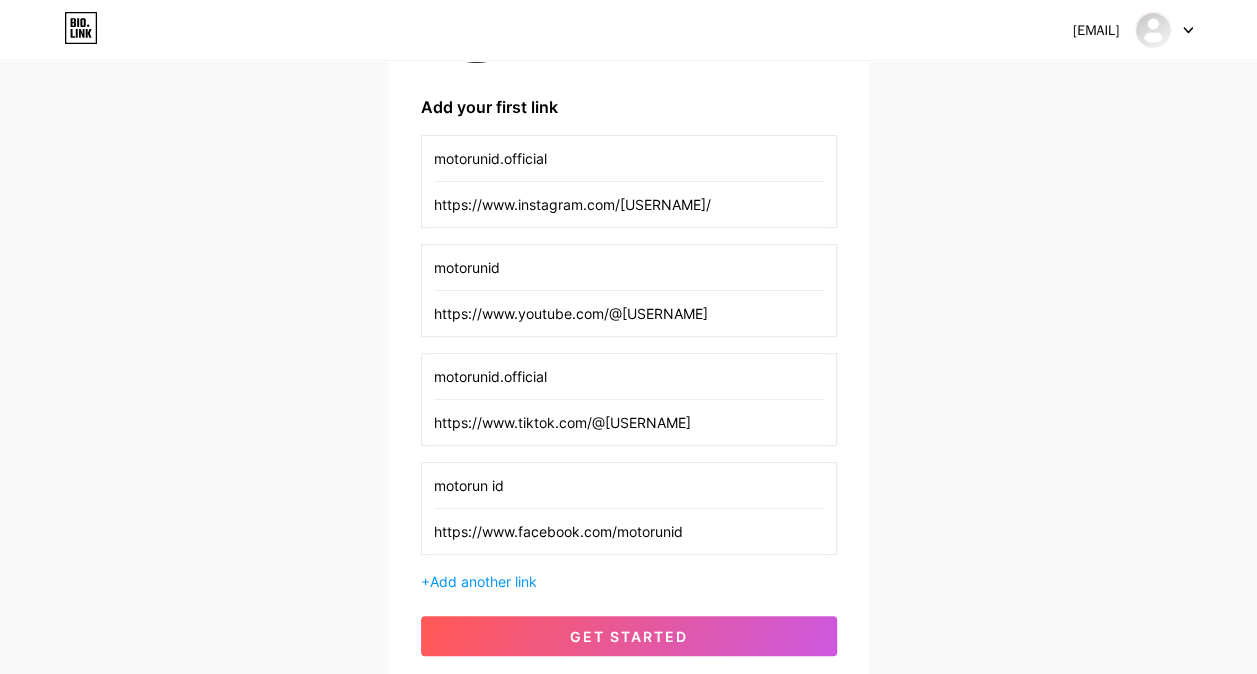 scroll, scrollTop: 442, scrollLeft: 0, axis: vertical 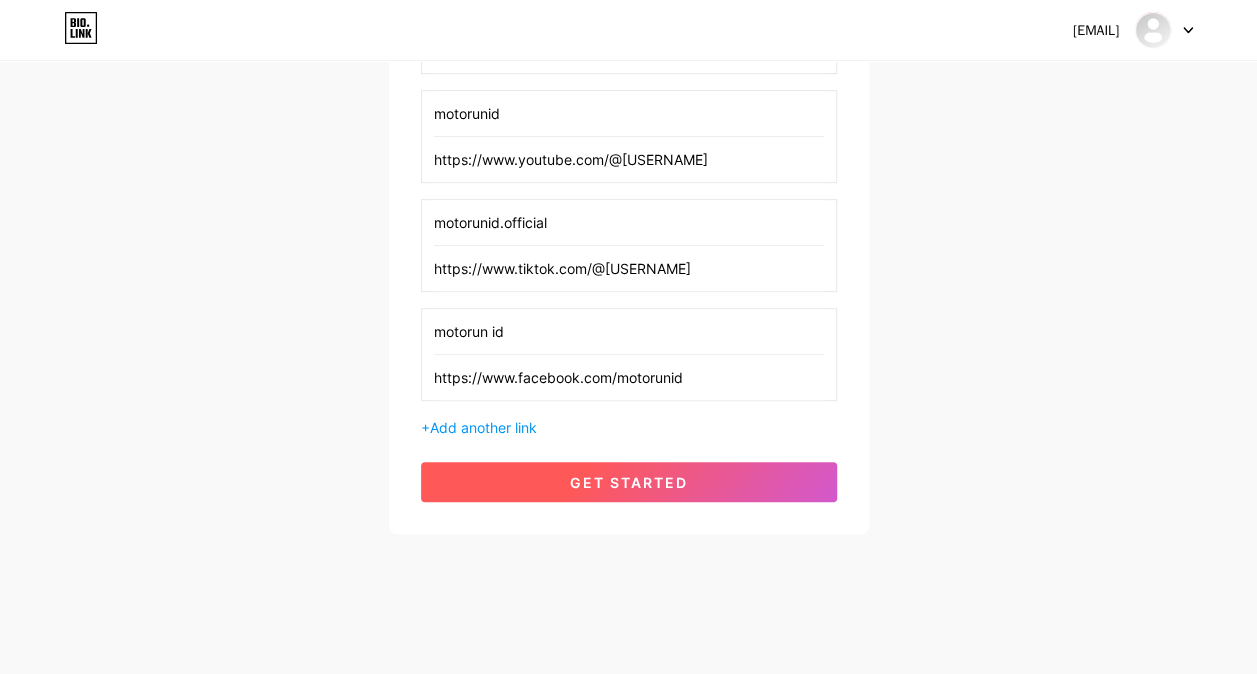 click on "get started" at bounding box center (629, 482) 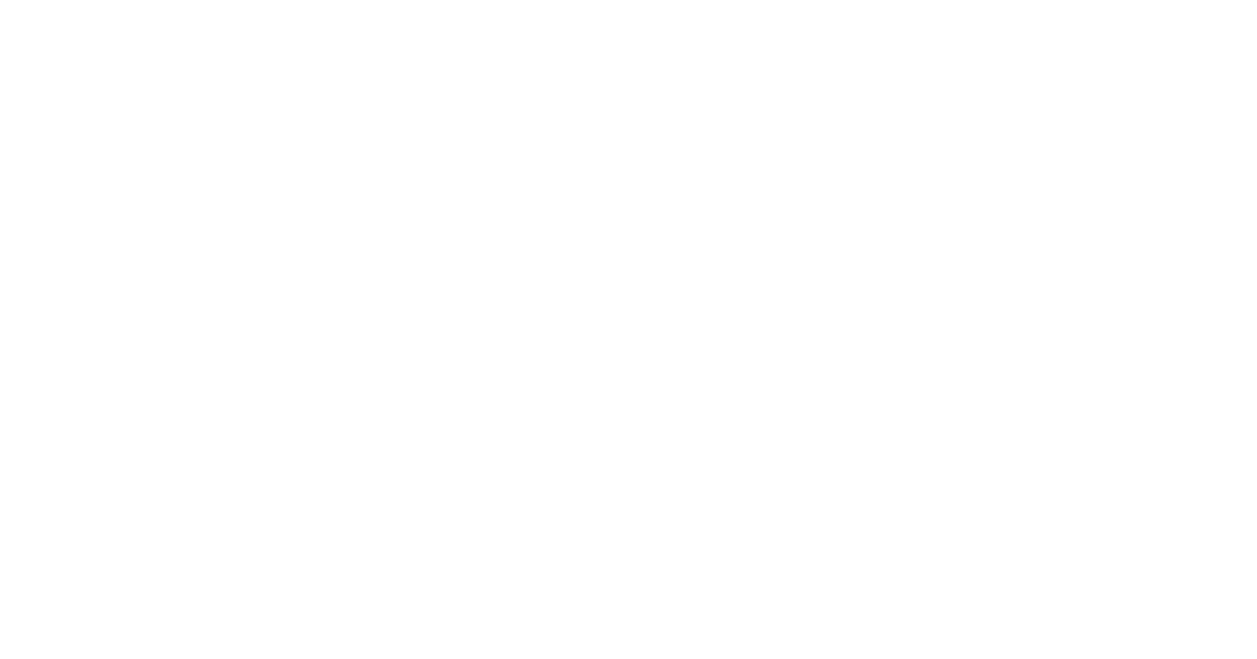 scroll, scrollTop: 0, scrollLeft: 0, axis: both 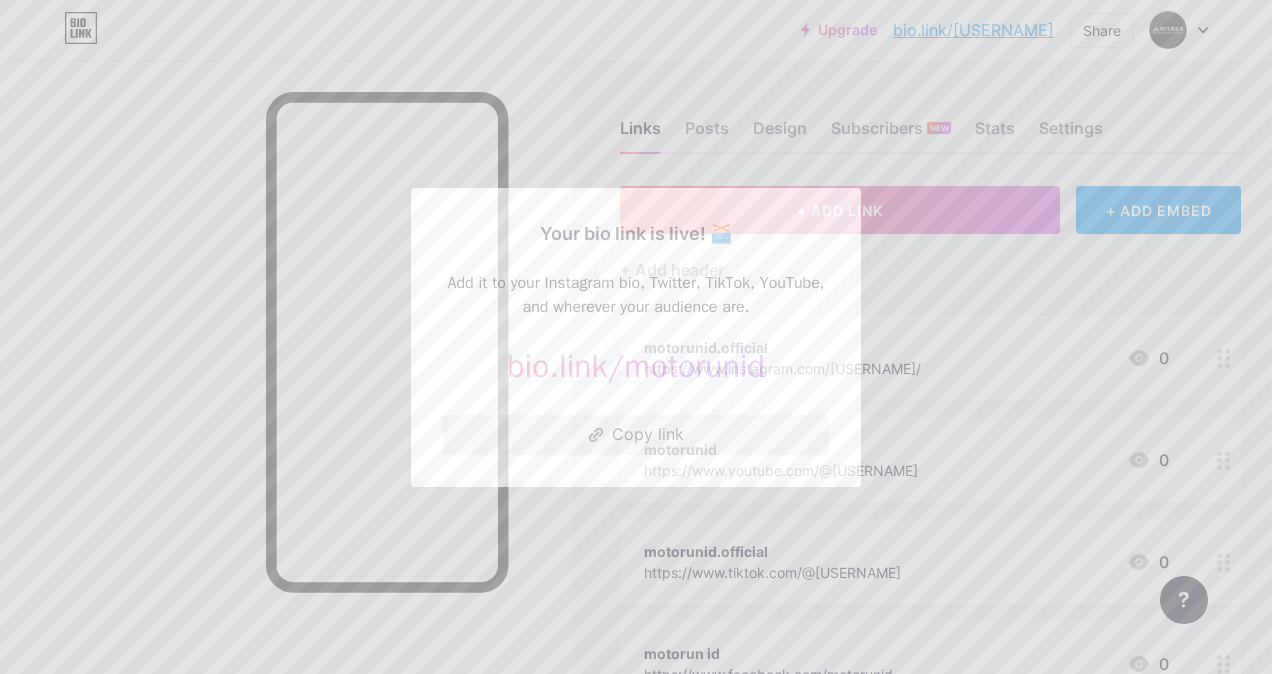 click on "Copy link" at bounding box center (636, 435) 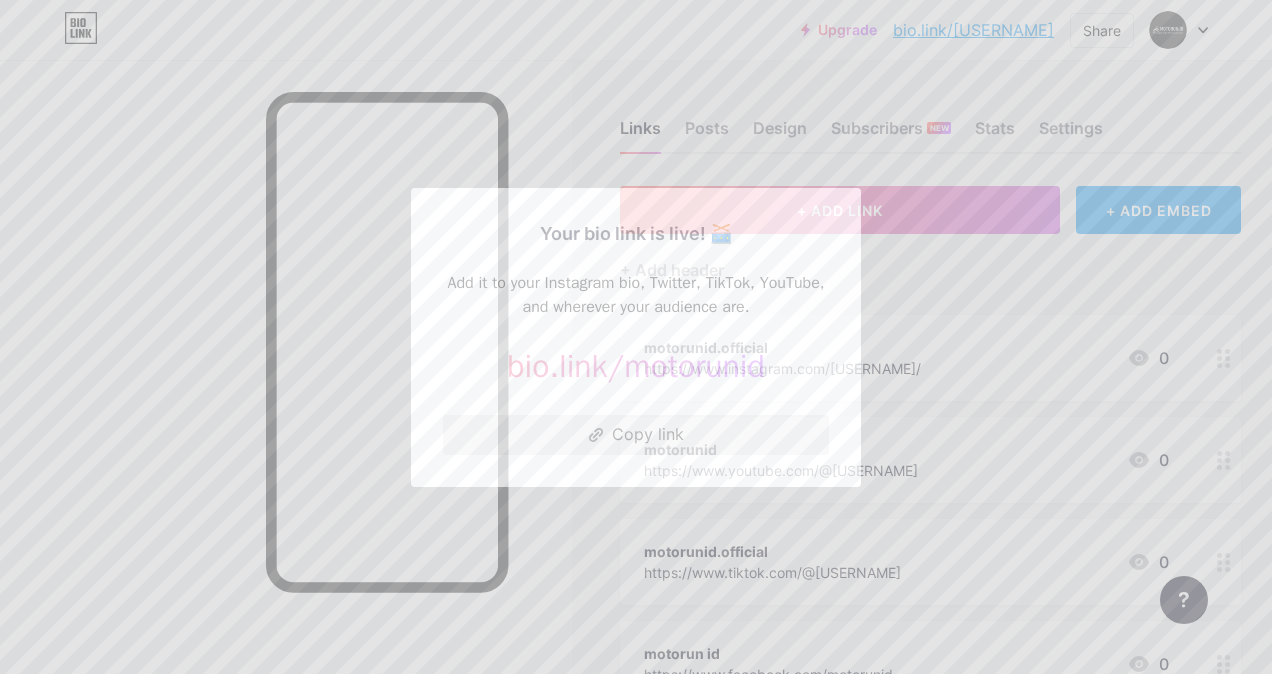 click on "Copy link" at bounding box center [636, 435] 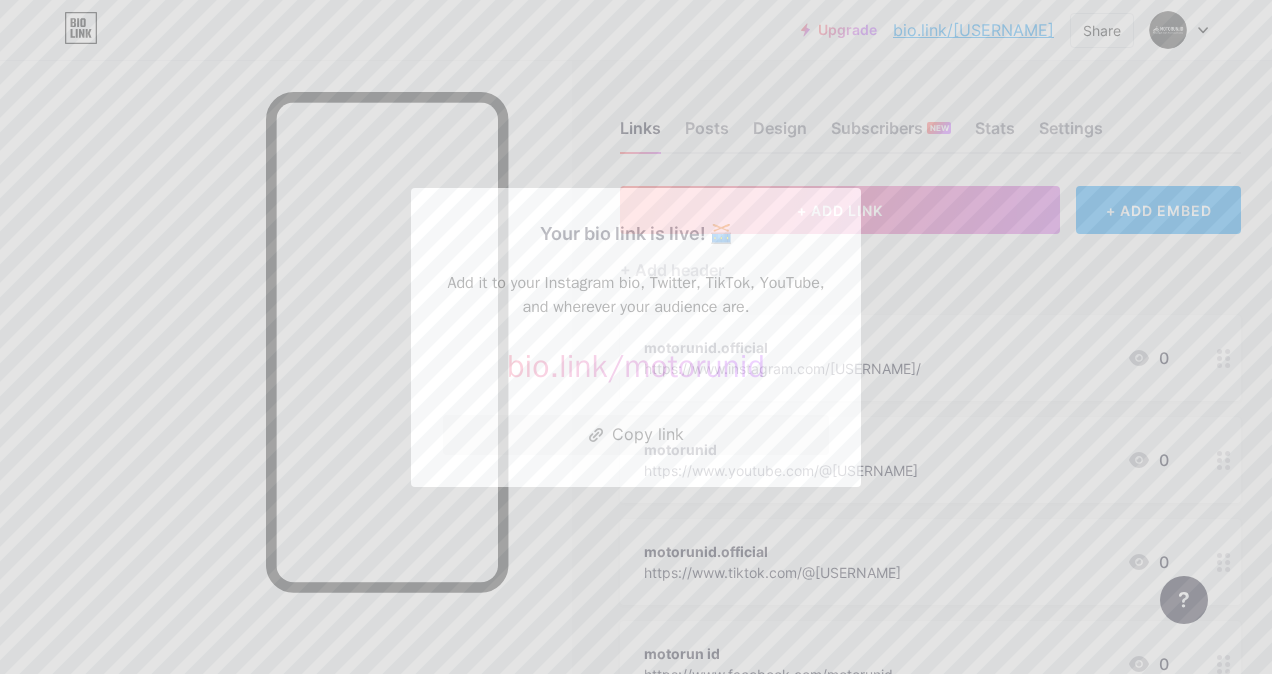 click on "Your bio link is live! 🥁" at bounding box center [636, 233] 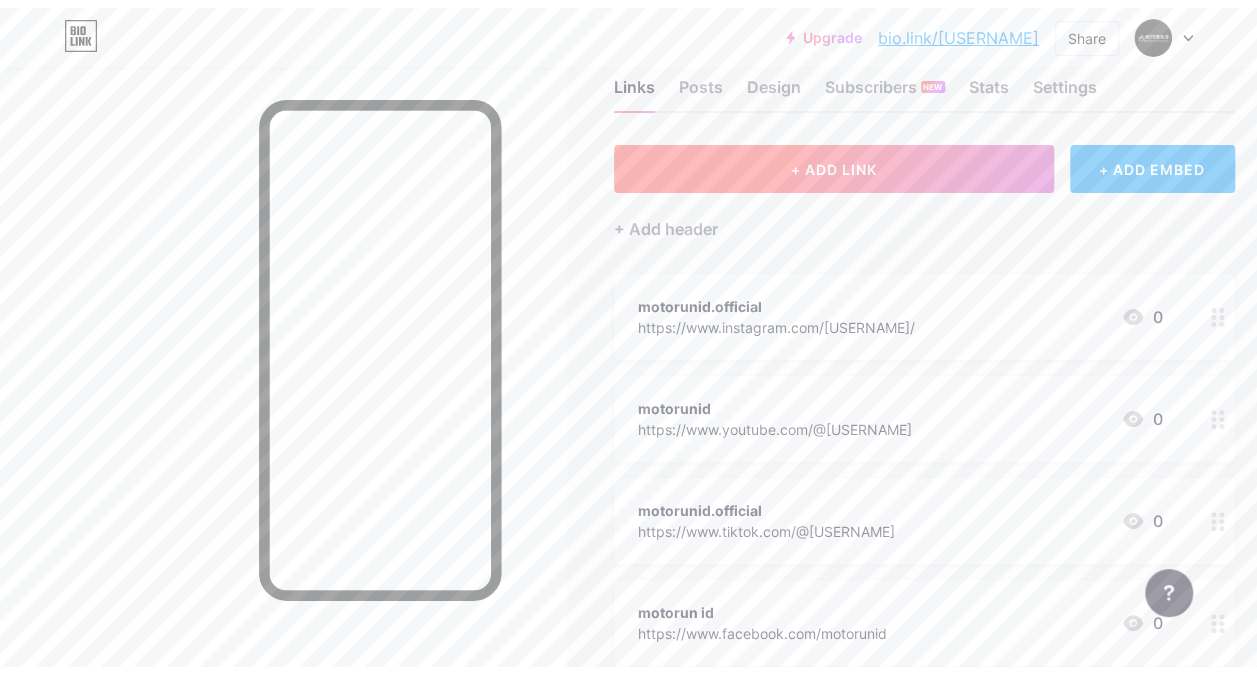 scroll, scrollTop: 0, scrollLeft: 0, axis: both 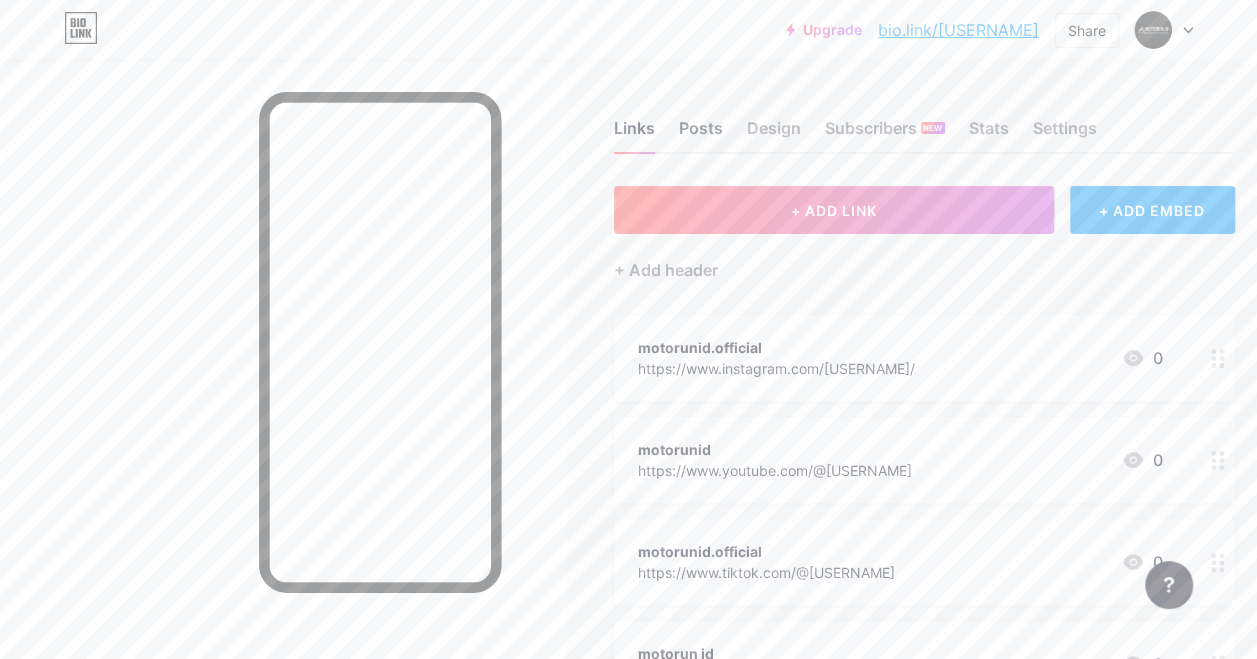 click on "Posts" at bounding box center [701, 134] 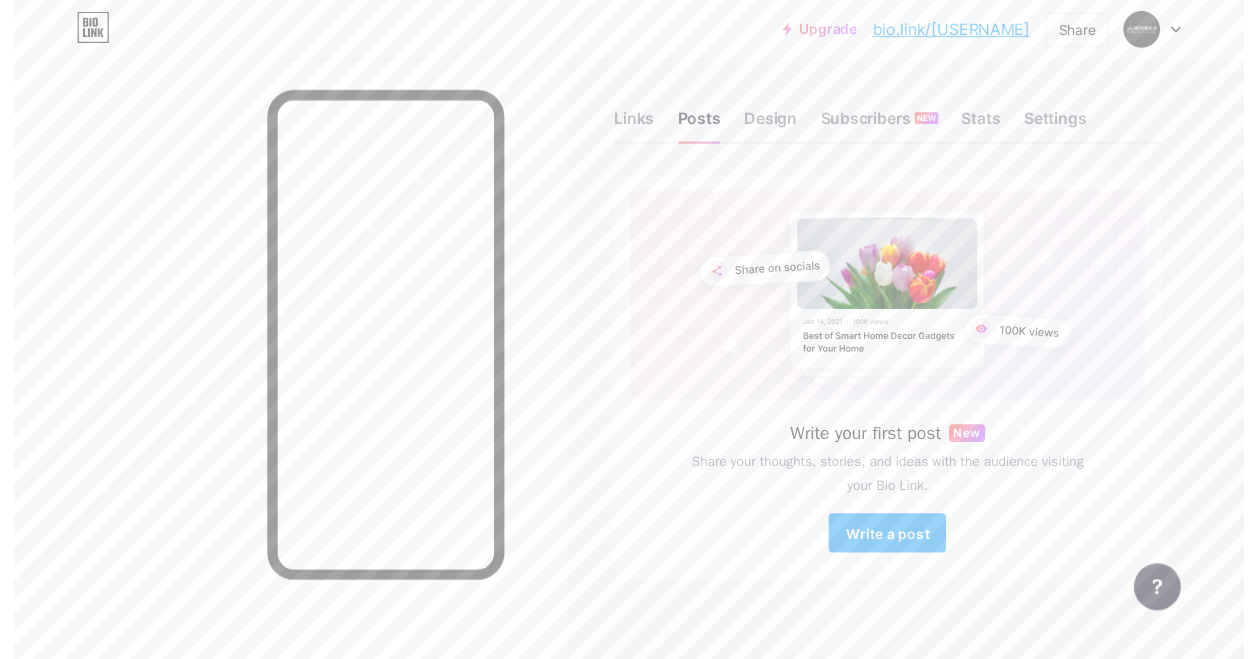 scroll, scrollTop: 0, scrollLeft: 0, axis: both 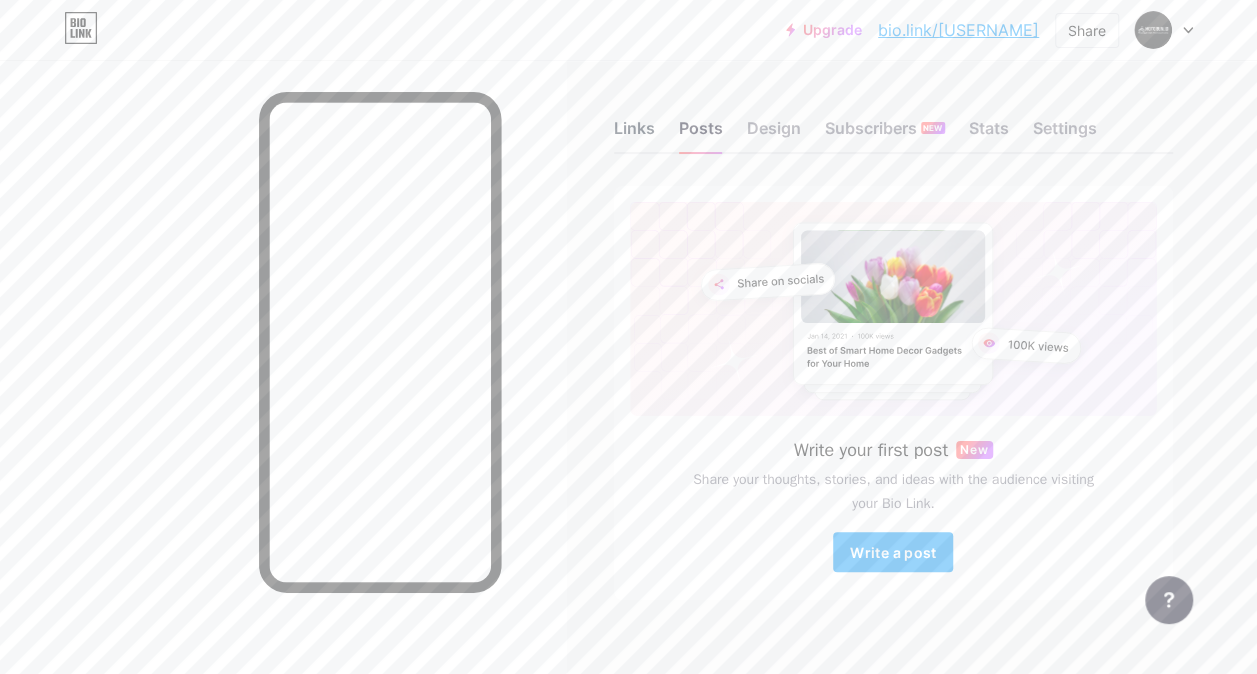 click on "Links" at bounding box center [634, 134] 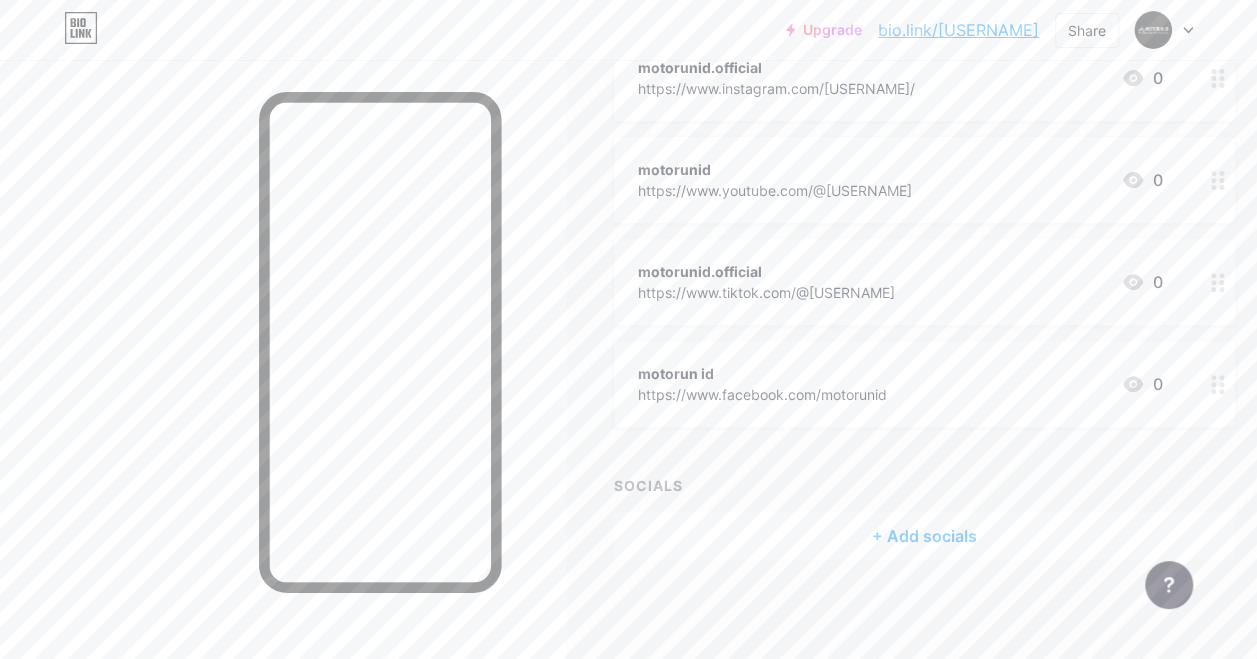scroll, scrollTop: 0, scrollLeft: 0, axis: both 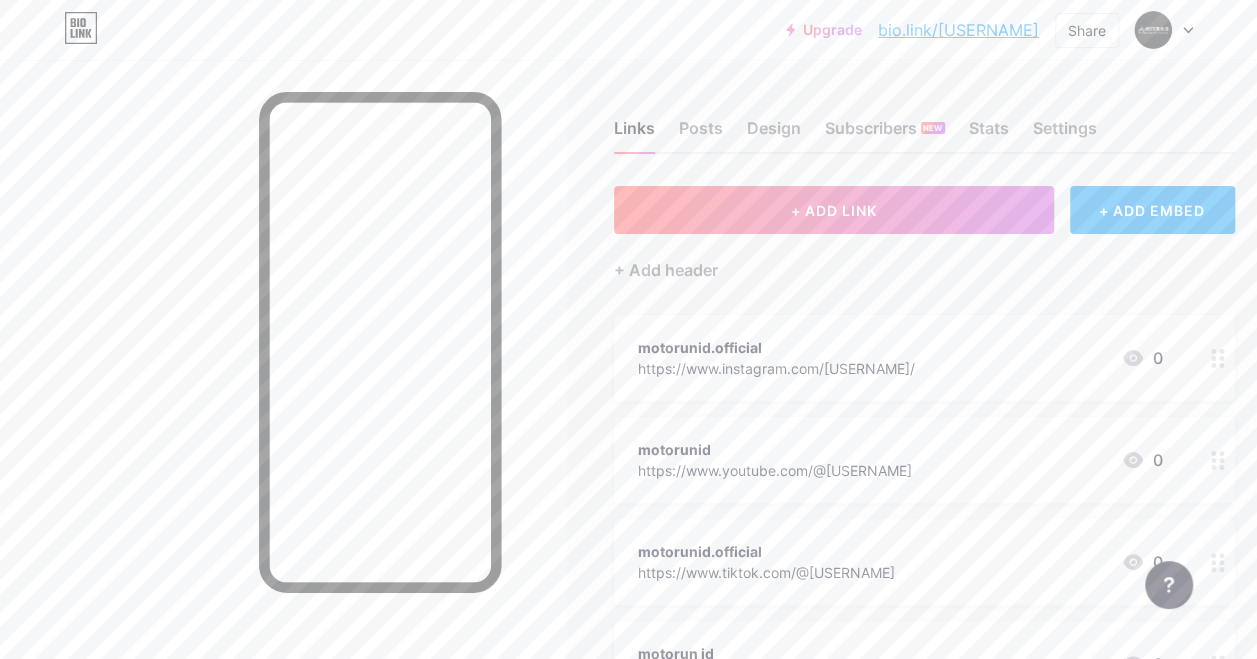 click 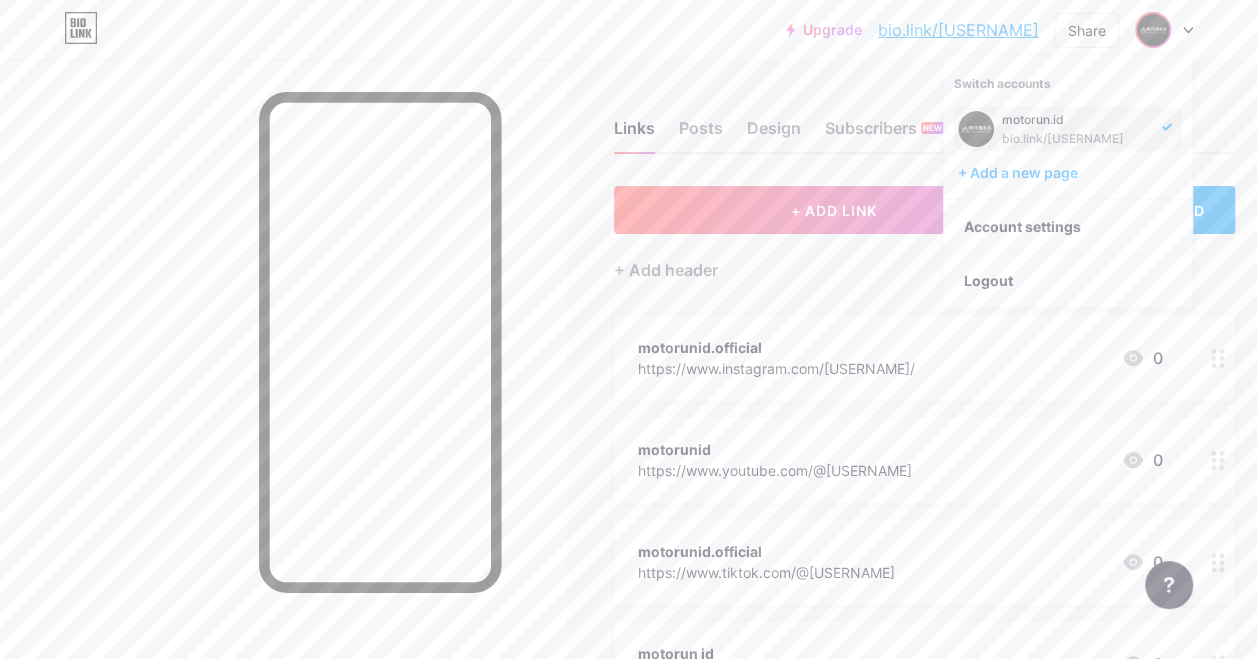 click on "Upgrade   bio.link/[USERNAME]...   bio.link/[USERNAME]   Share               Switch accounts     [USERNAME]   bio.link/[USERNAME]       + Add a new page        Account settings   Logout" at bounding box center [628, 30] 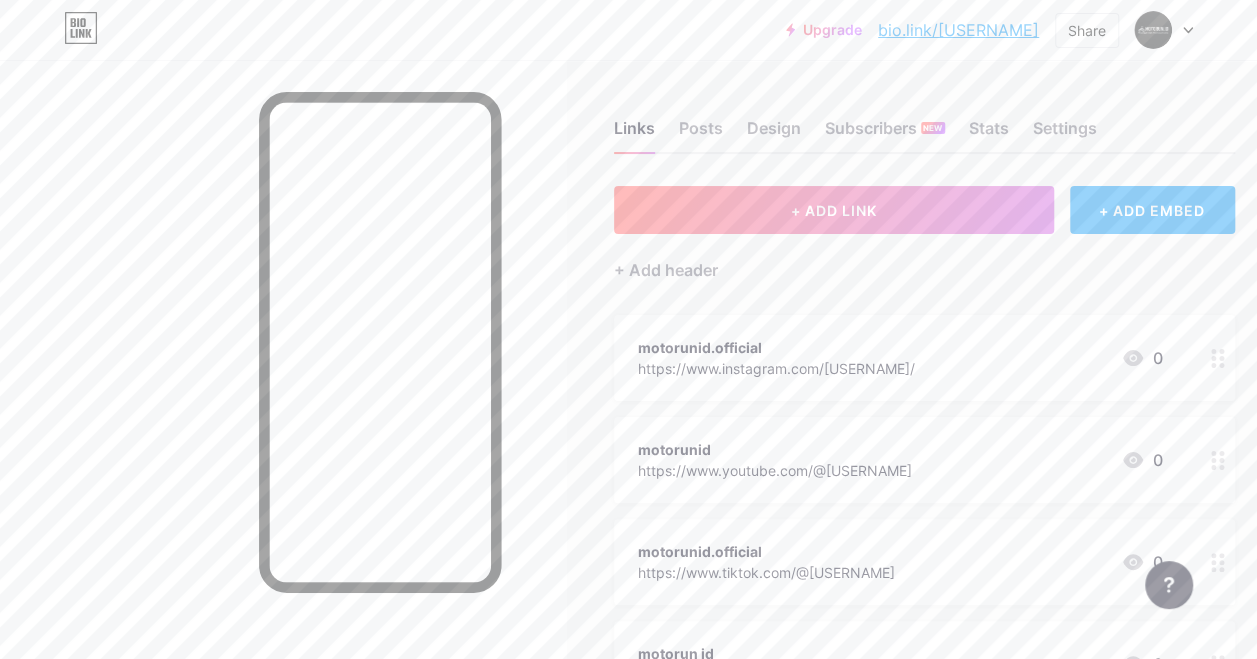 click 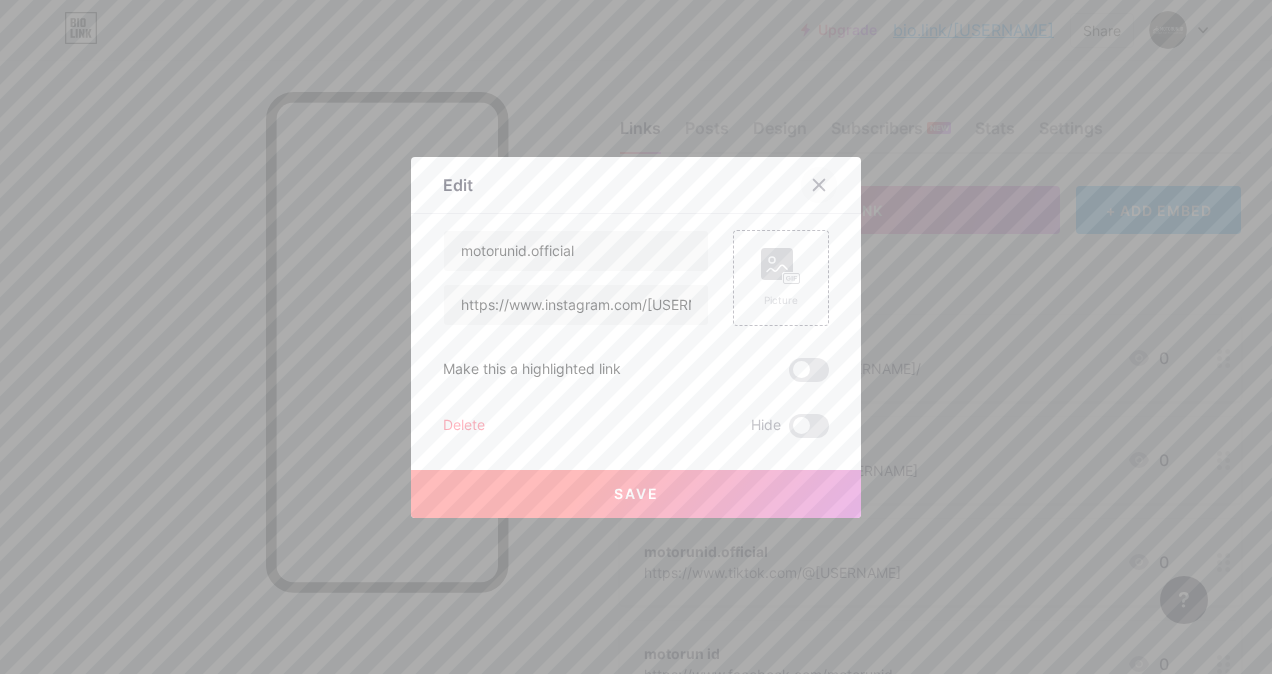 click 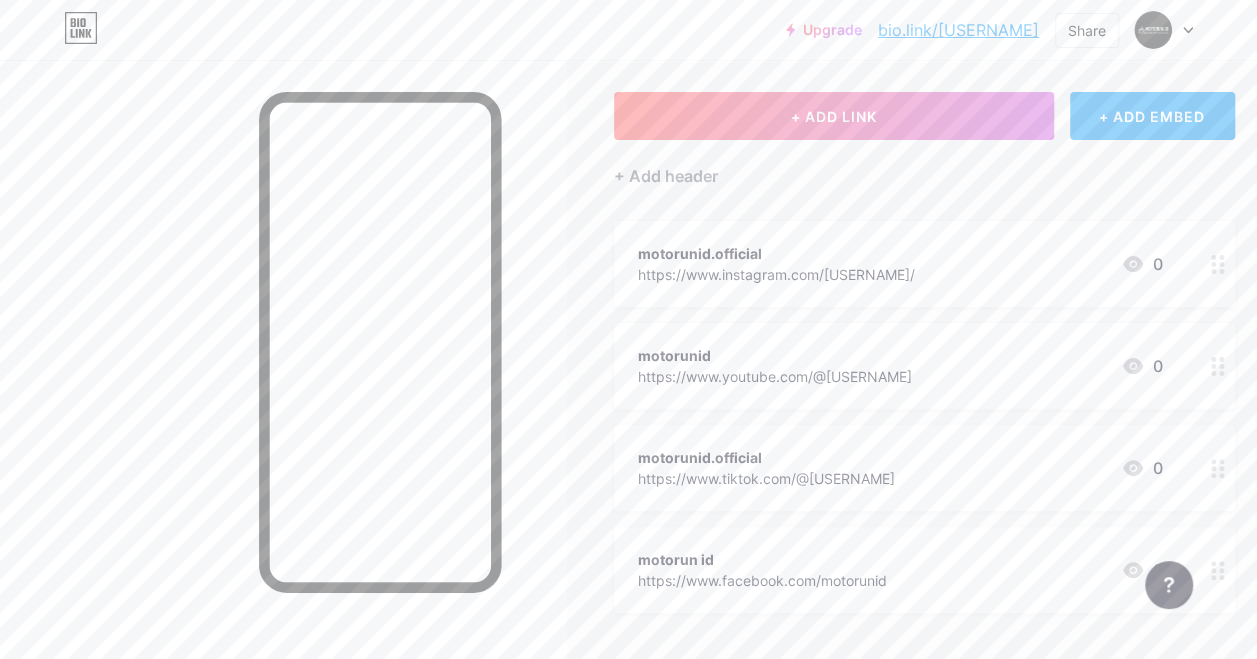 scroll, scrollTop: 0, scrollLeft: 0, axis: both 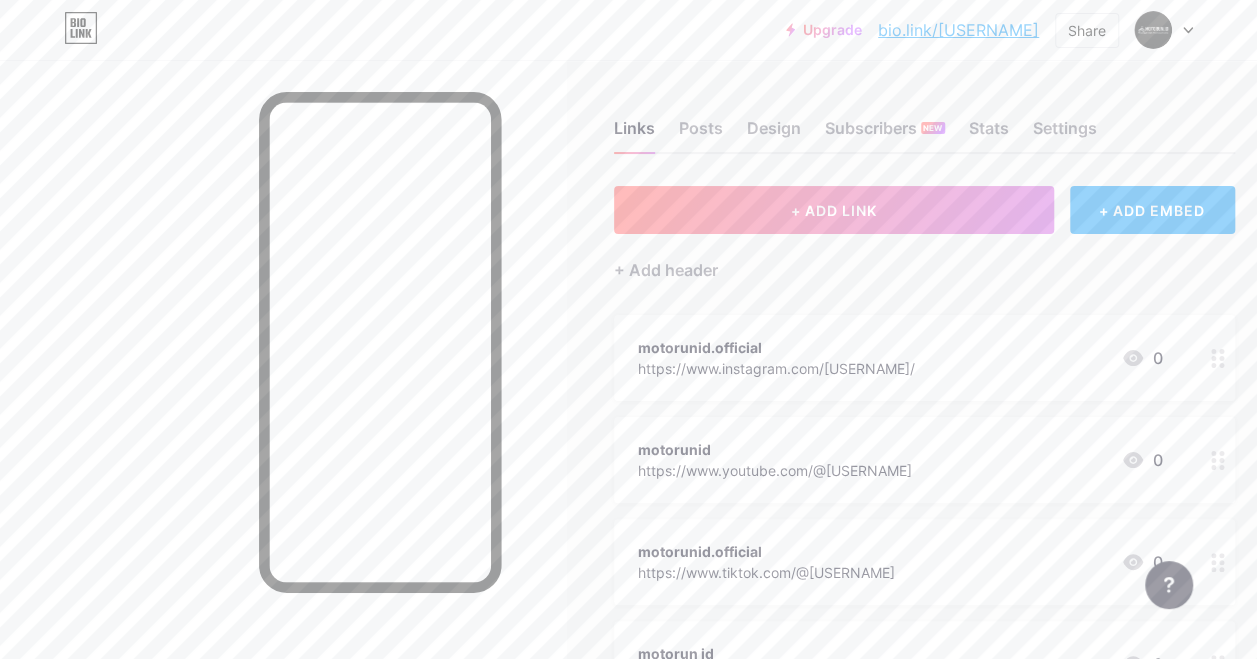 click on "bio.link/[USERNAME]" at bounding box center [958, 30] 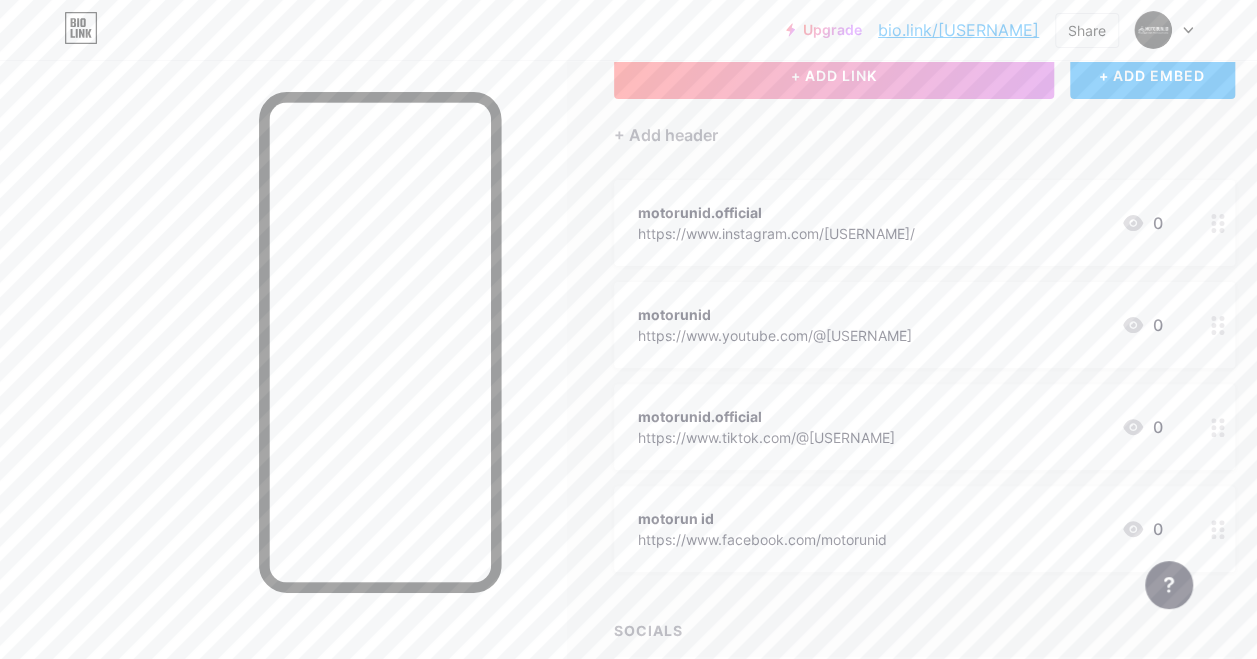 scroll, scrollTop: 0, scrollLeft: 0, axis: both 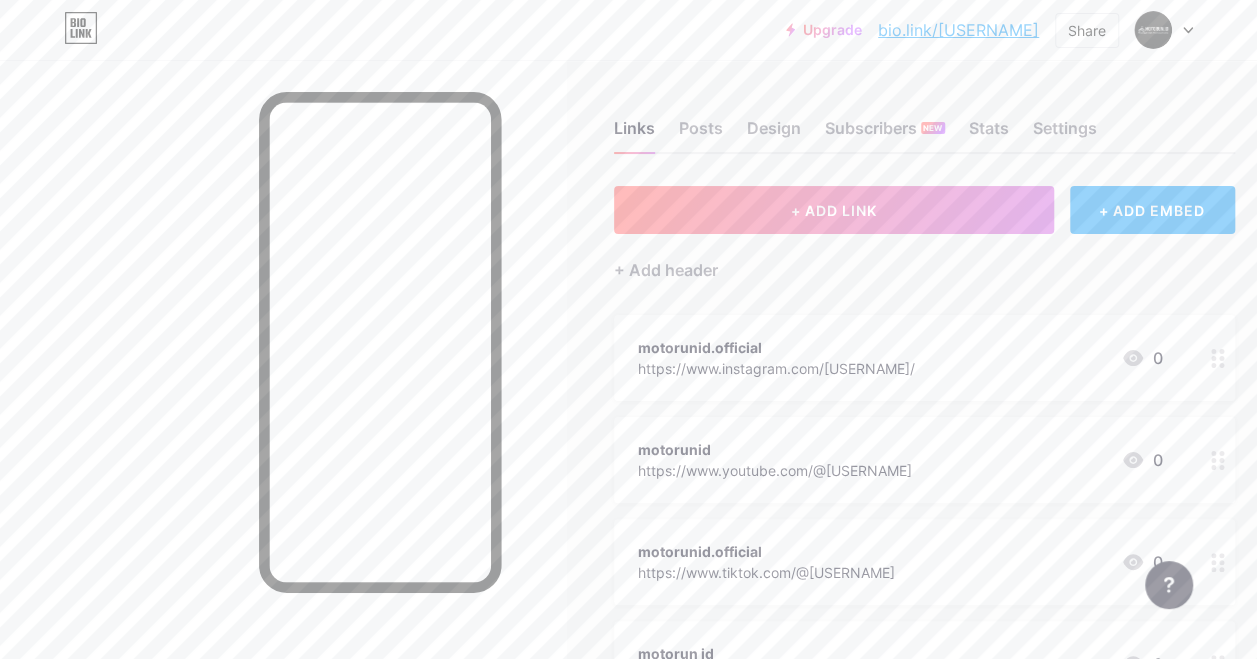 click at bounding box center (1164, 30) 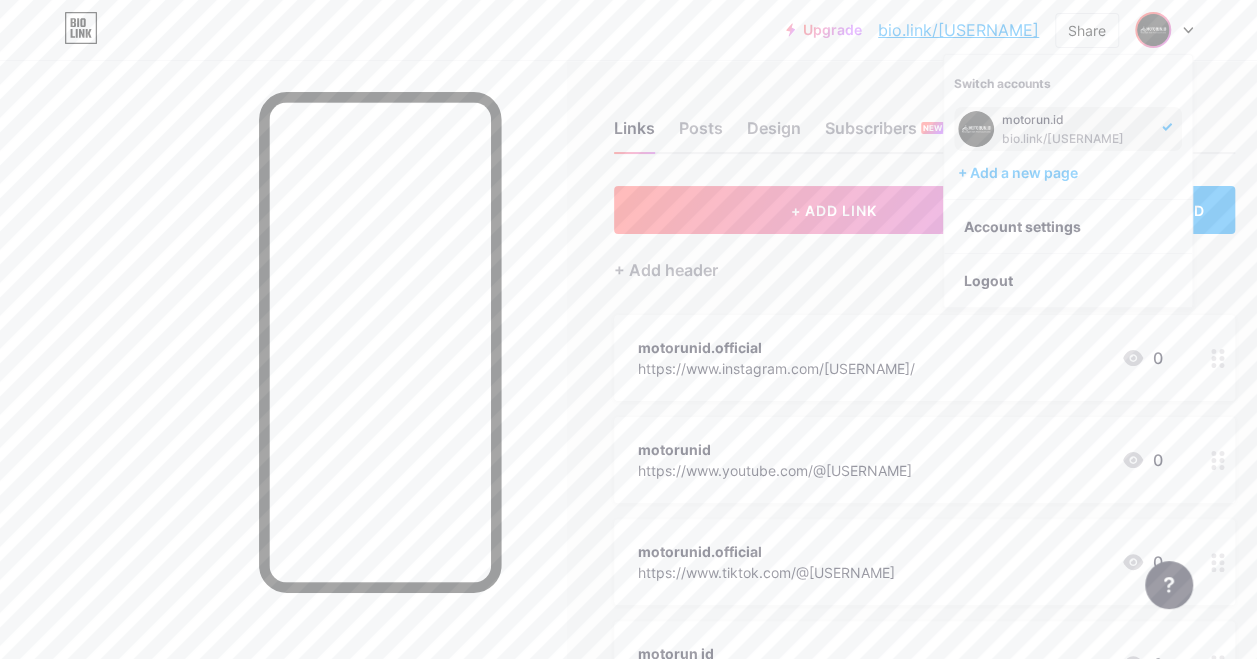 click on "[USERNAME]   bio.link/[USERNAME]" at bounding box center [1076, 129] 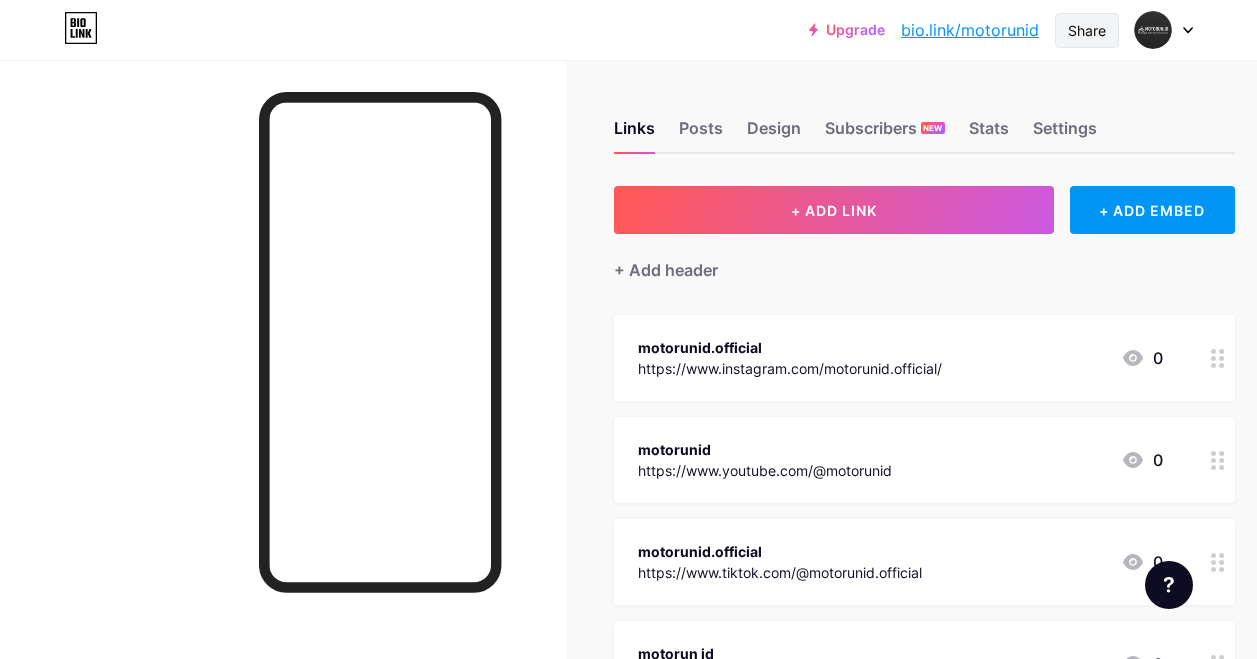 scroll, scrollTop: 0, scrollLeft: 0, axis: both 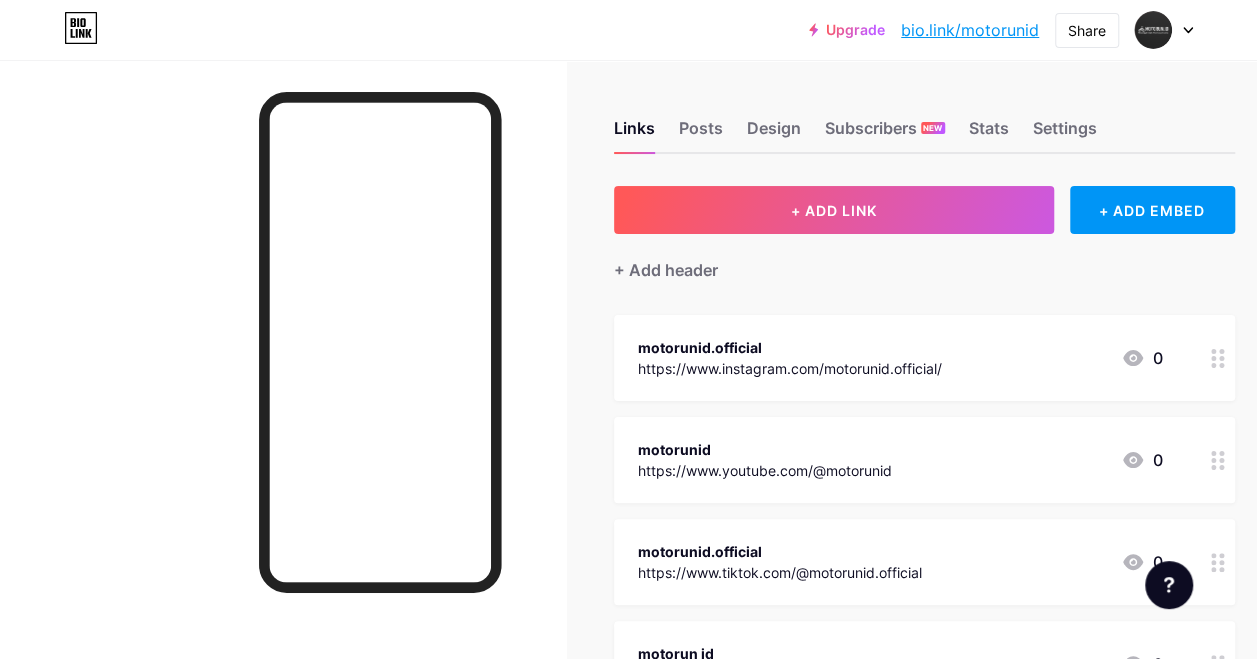 click on "Upgrade   bio.link/motoru...   bio.link/motorunid   Share               Switch accounts     motorun.id   bio.link/motorunid       + Add a new page        Account settings   Logout" at bounding box center [628, 30] 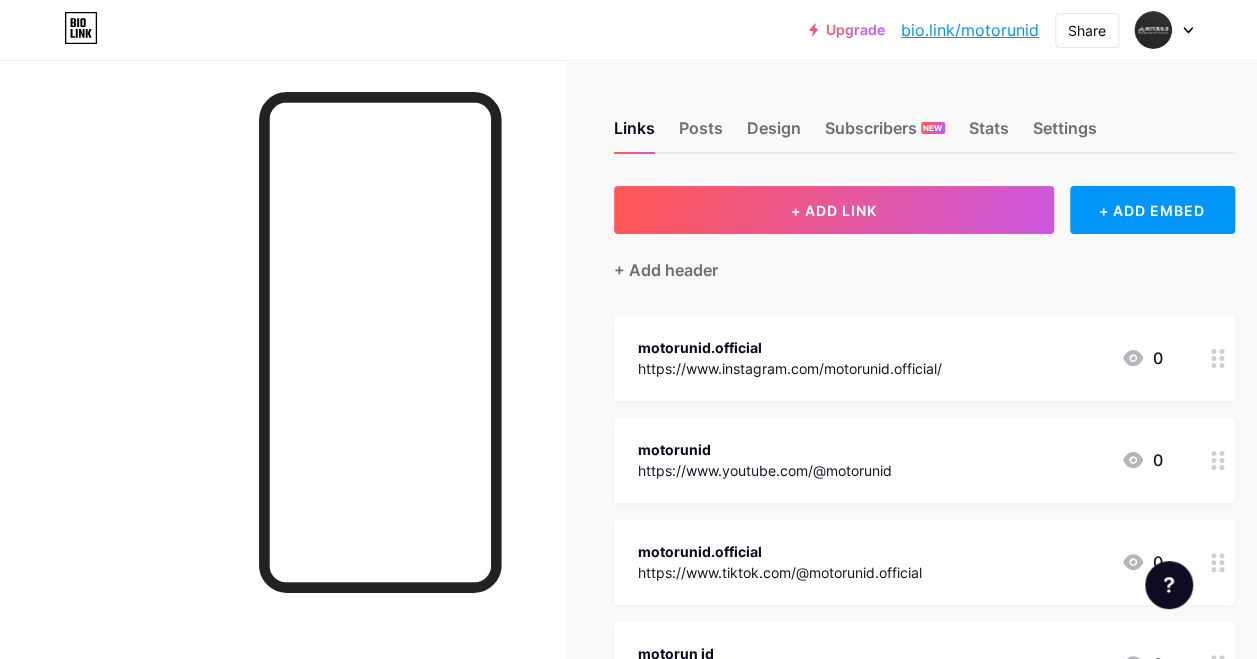click 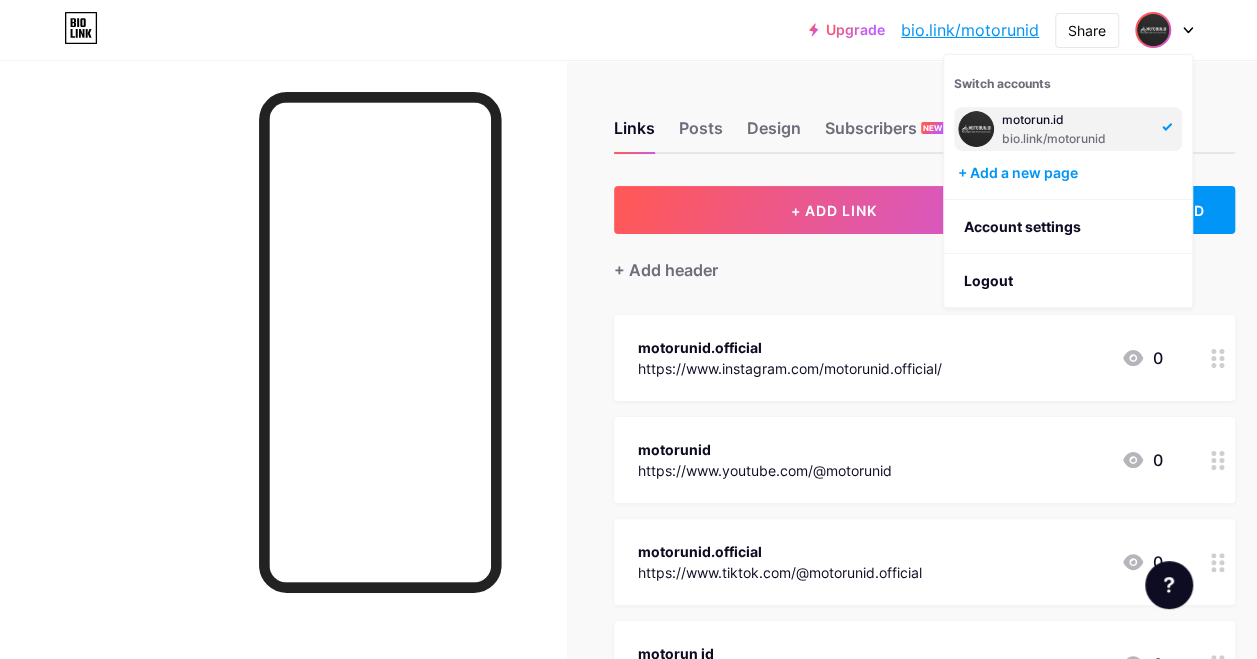 click on "bio.link/motorunid" at bounding box center (1076, 139) 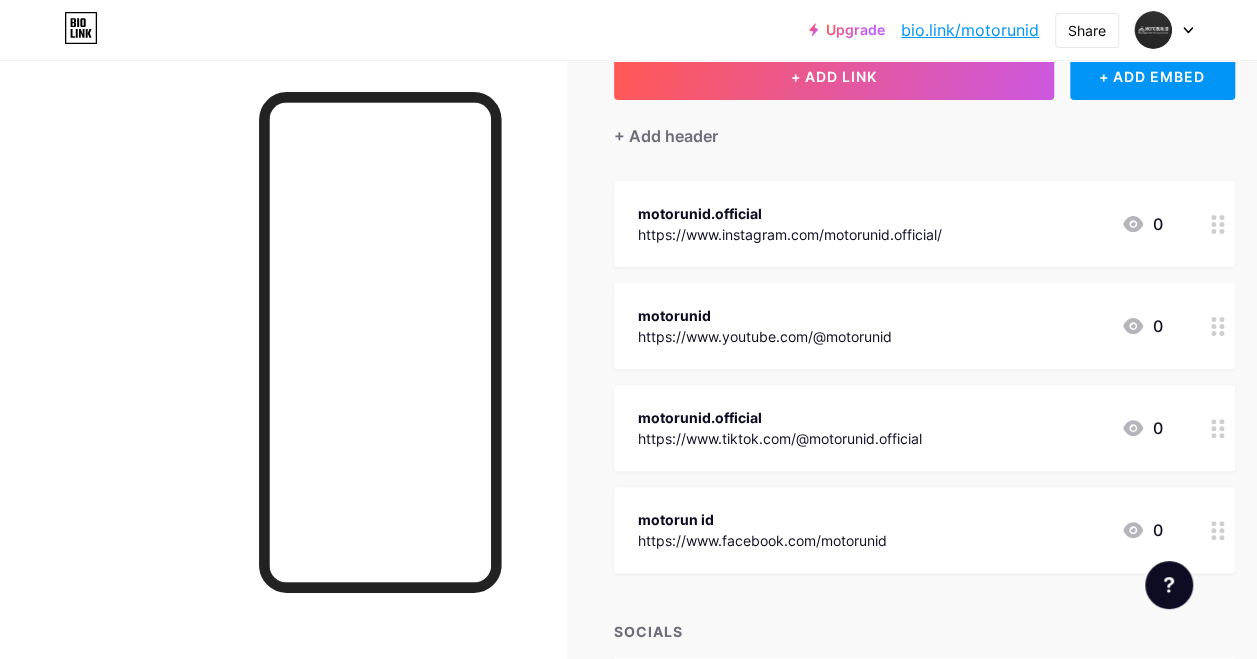 scroll, scrollTop: 0, scrollLeft: 0, axis: both 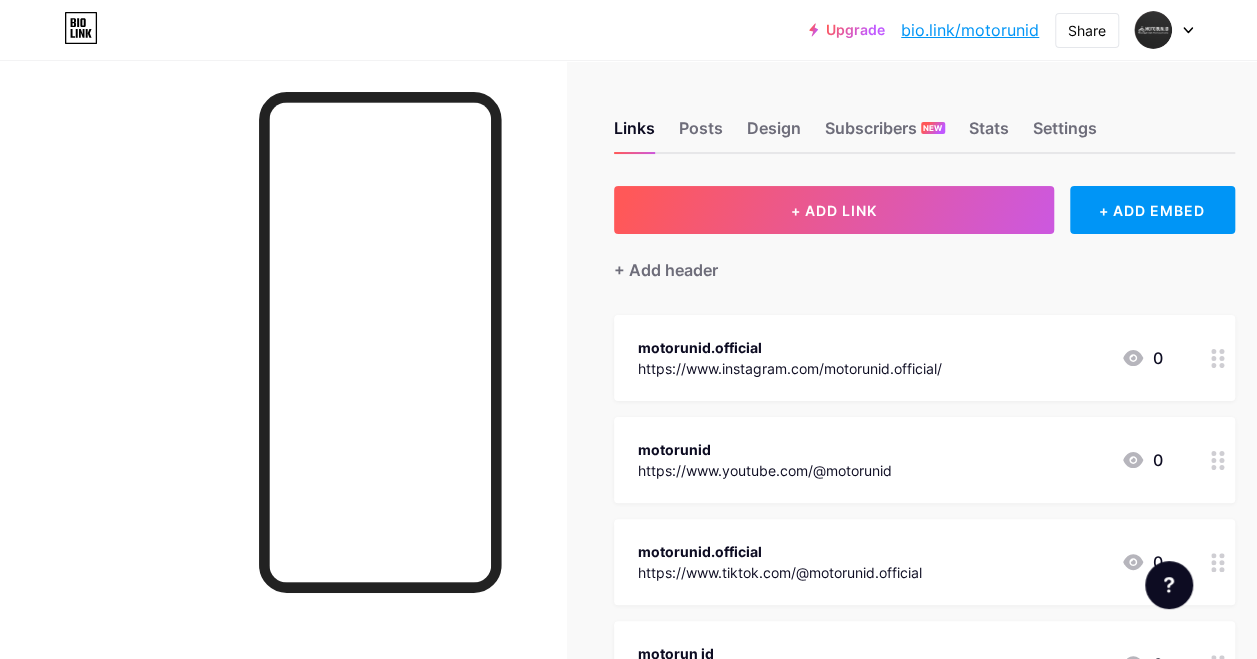 click on "bio.link/motorunid" at bounding box center [970, 30] 